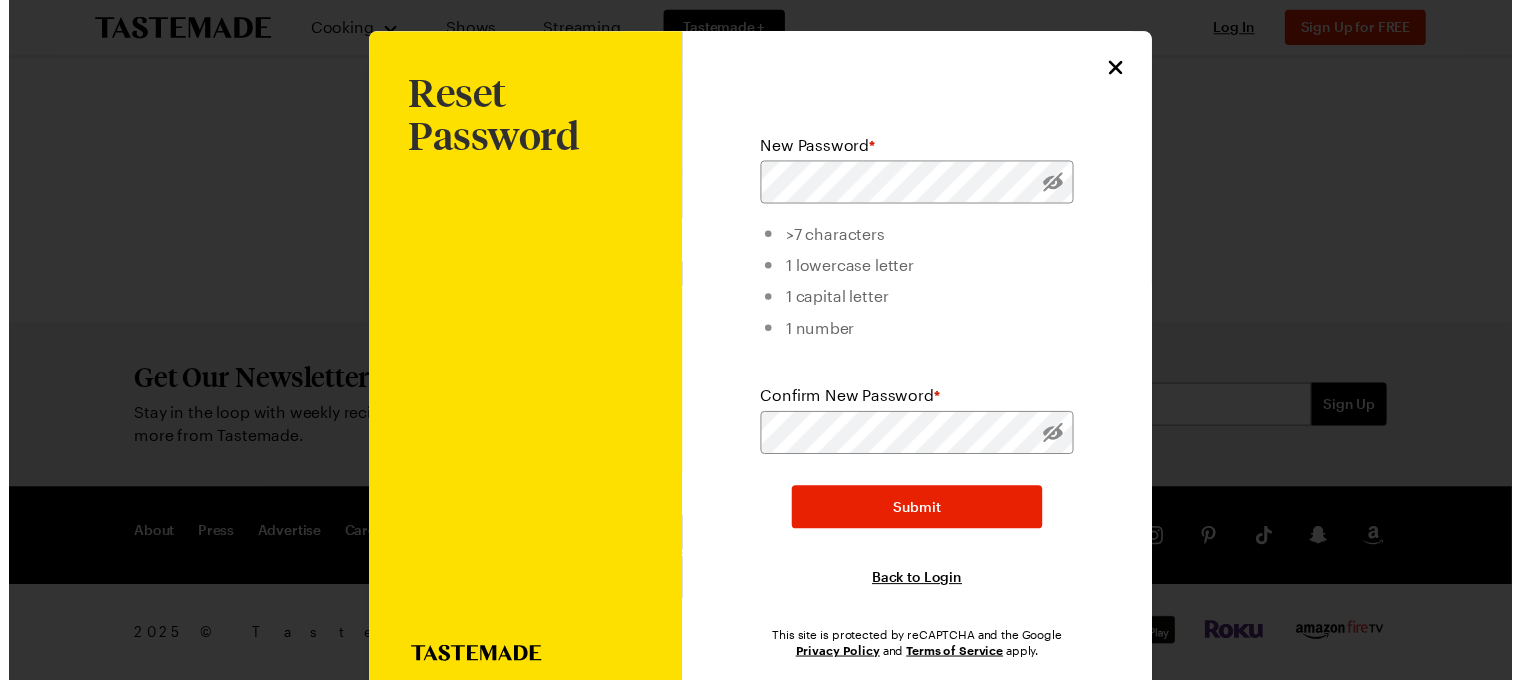 scroll, scrollTop: 0, scrollLeft: 0, axis: both 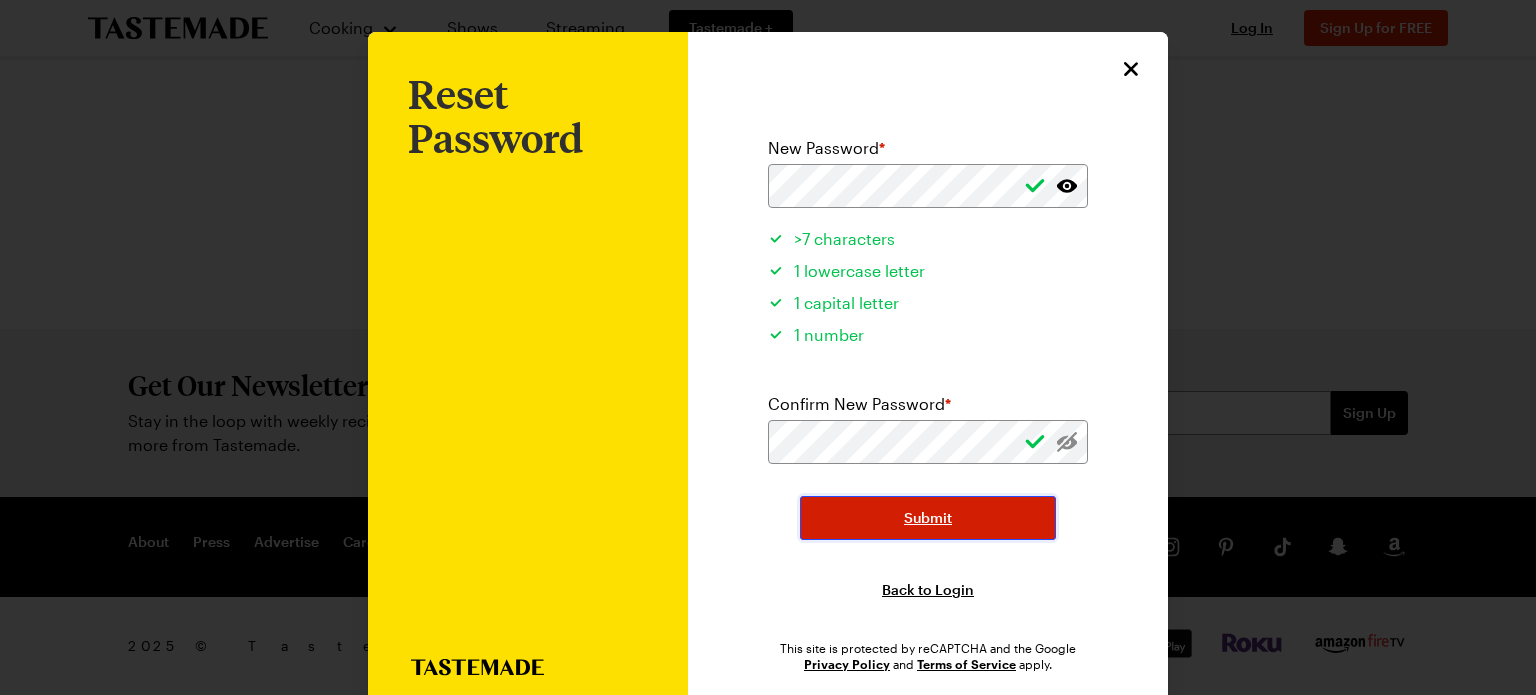 click on "Submit" at bounding box center [928, 518] 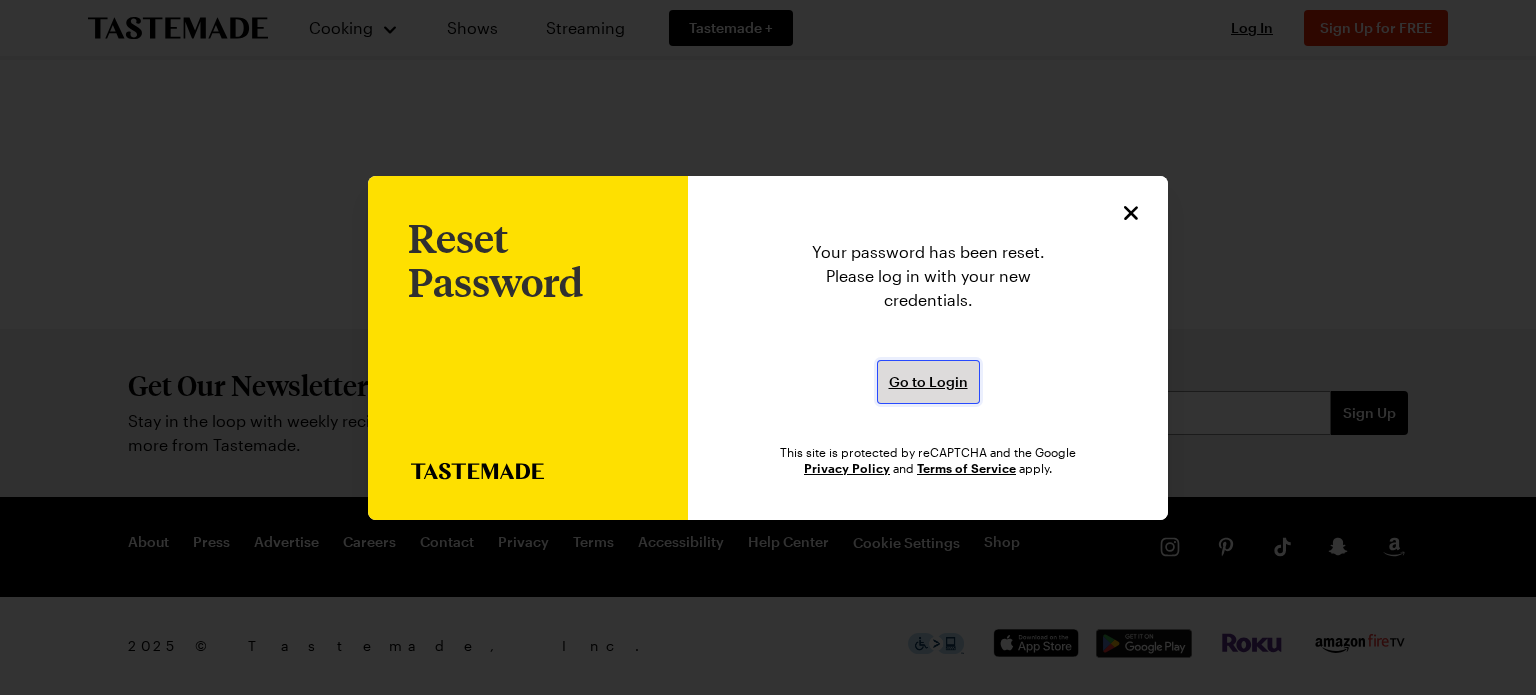 click on "Go to Login" at bounding box center (928, 382) 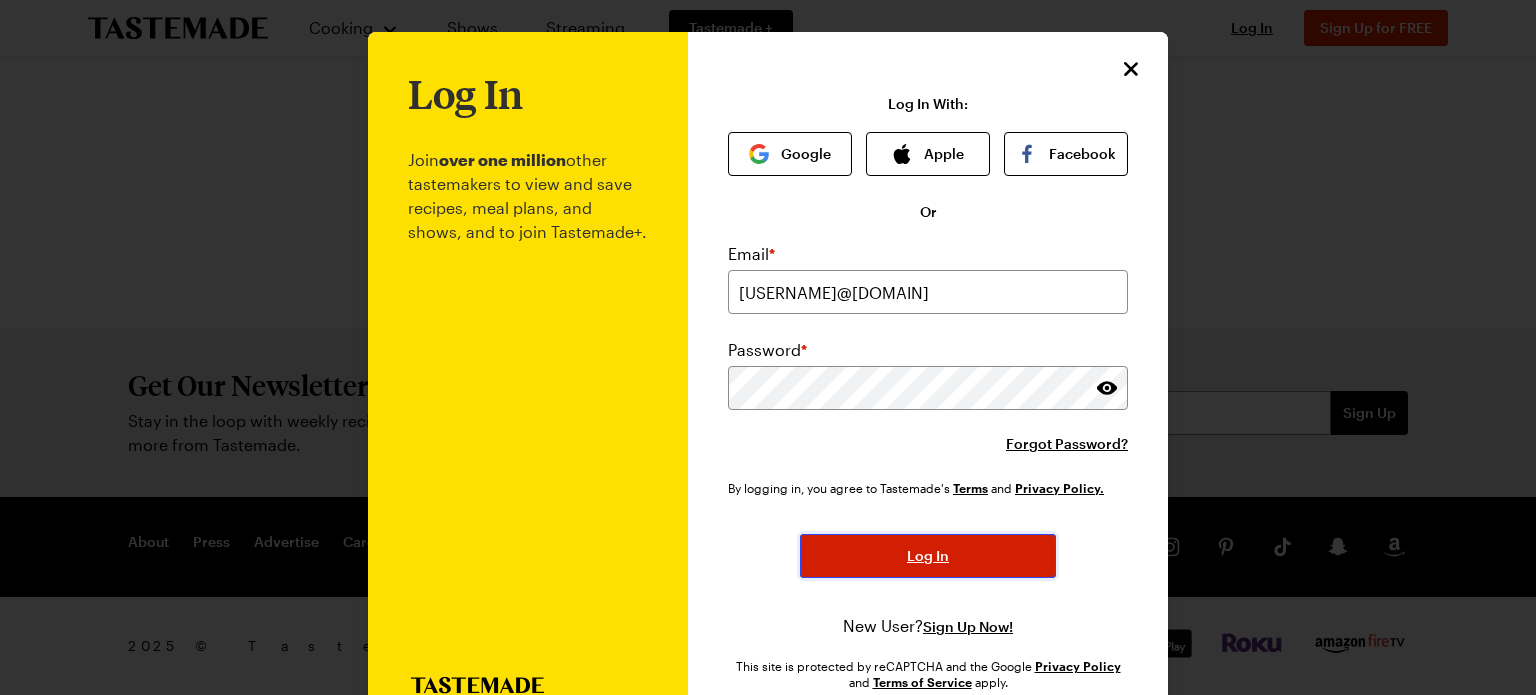 click on "Log In" at bounding box center [928, 556] 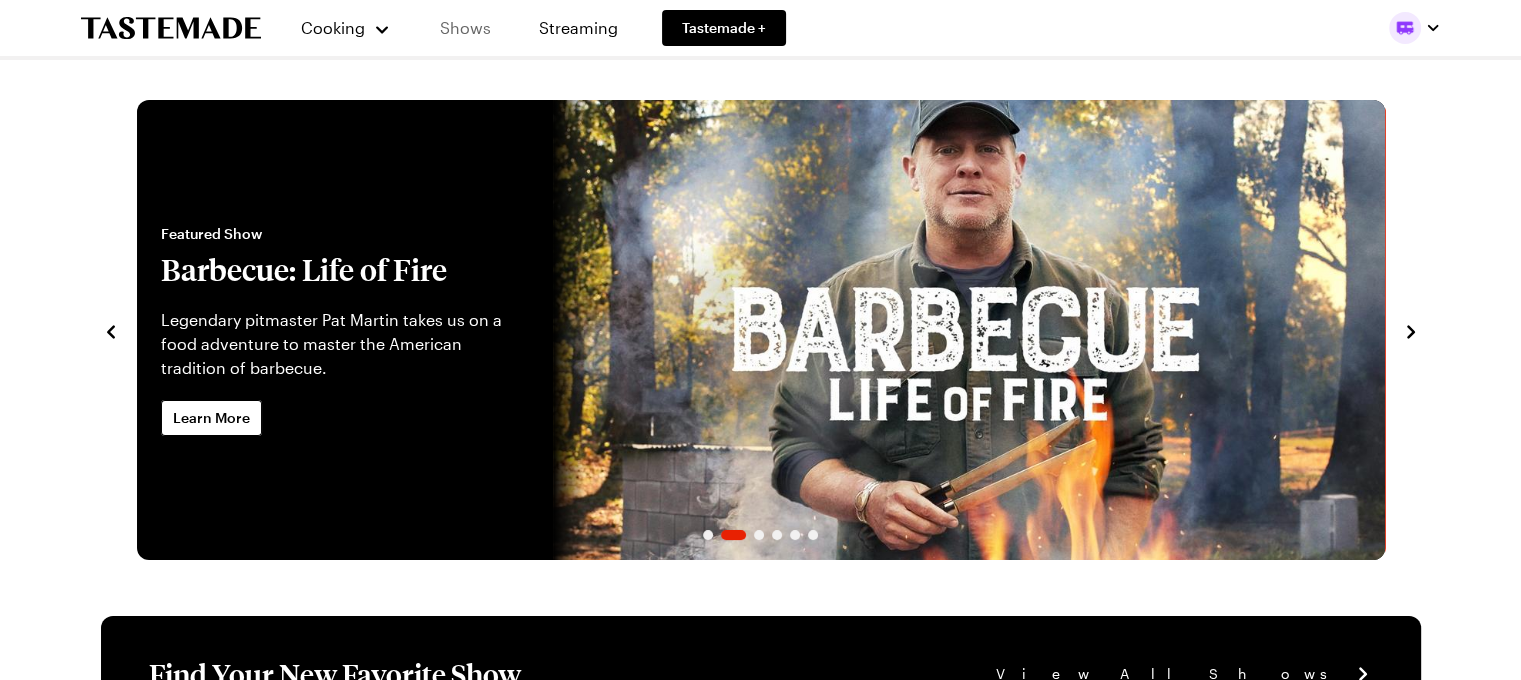 click on "Shows" at bounding box center (465, 28) 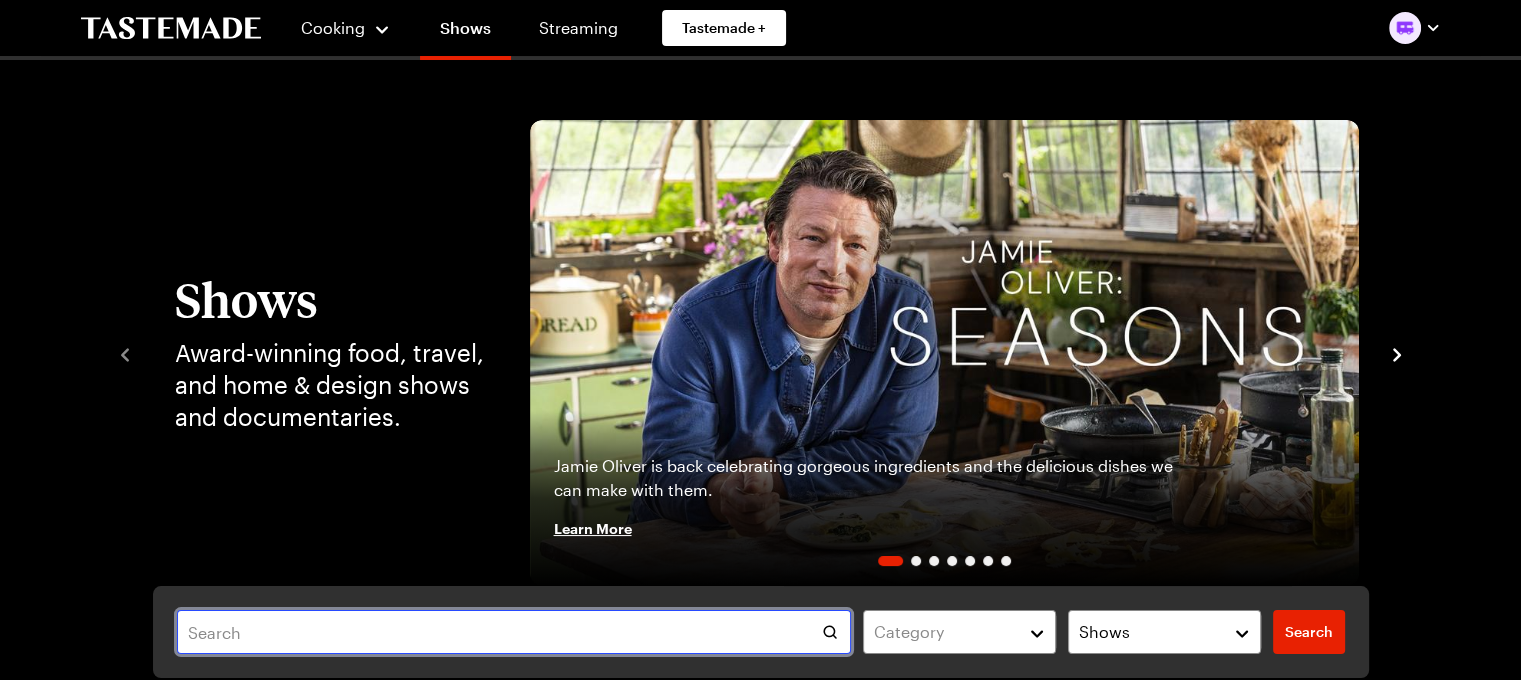 click at bounding box center (514, 632) 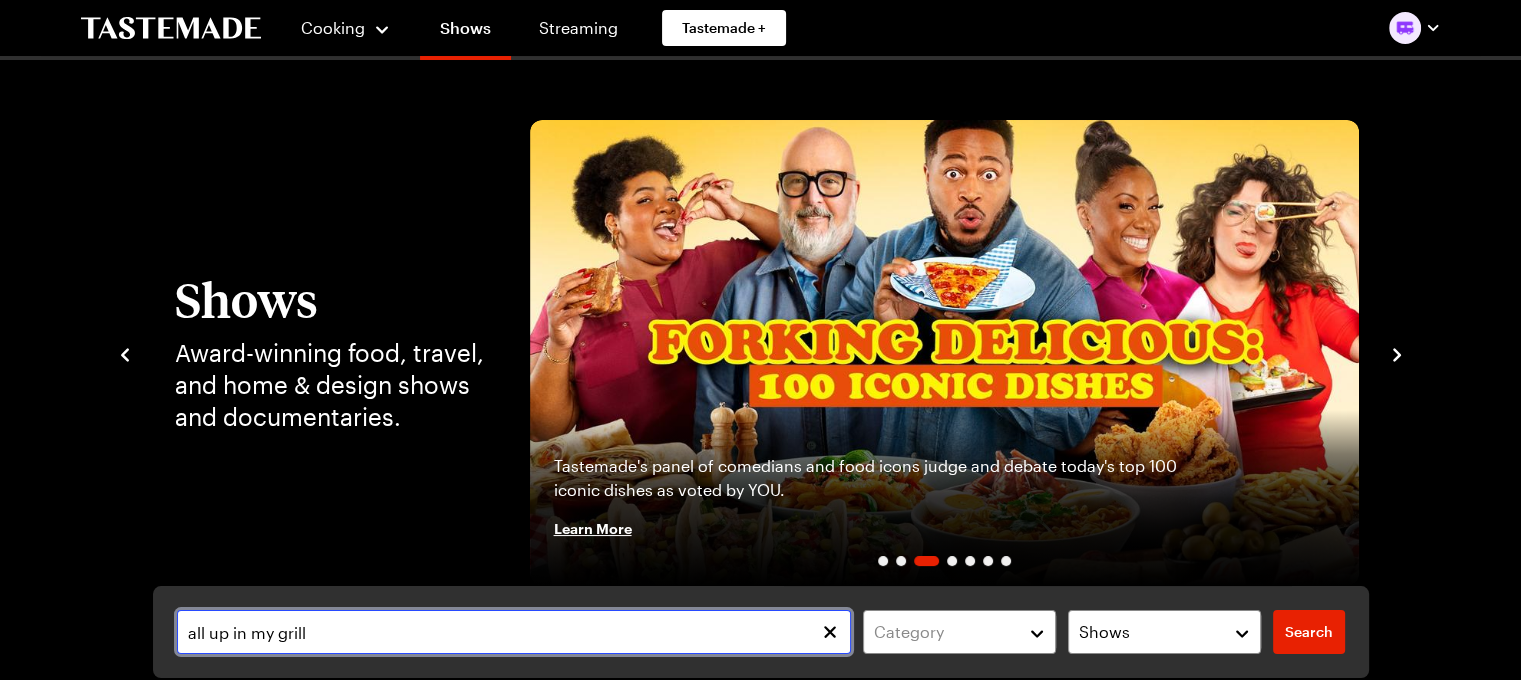 type on "all up in my grill" 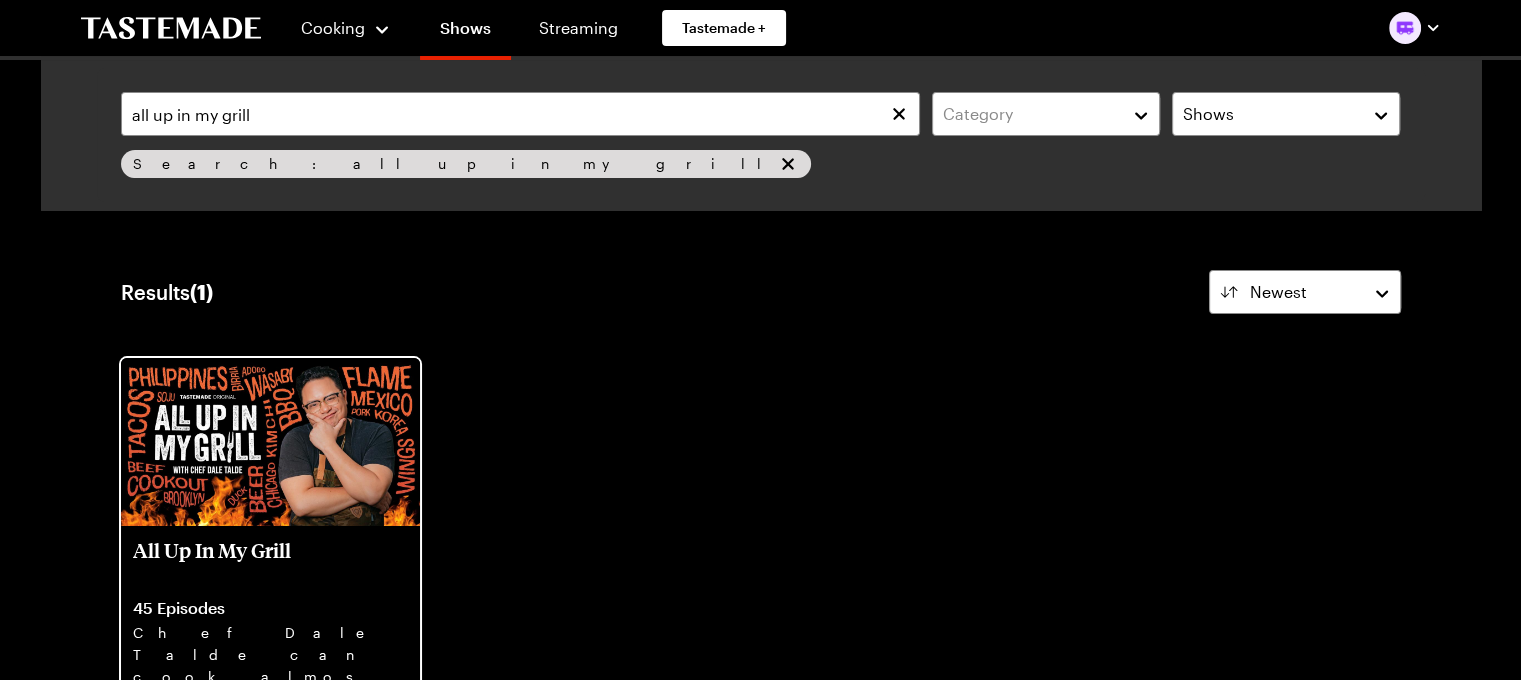 click at bounding box center [270, 442] 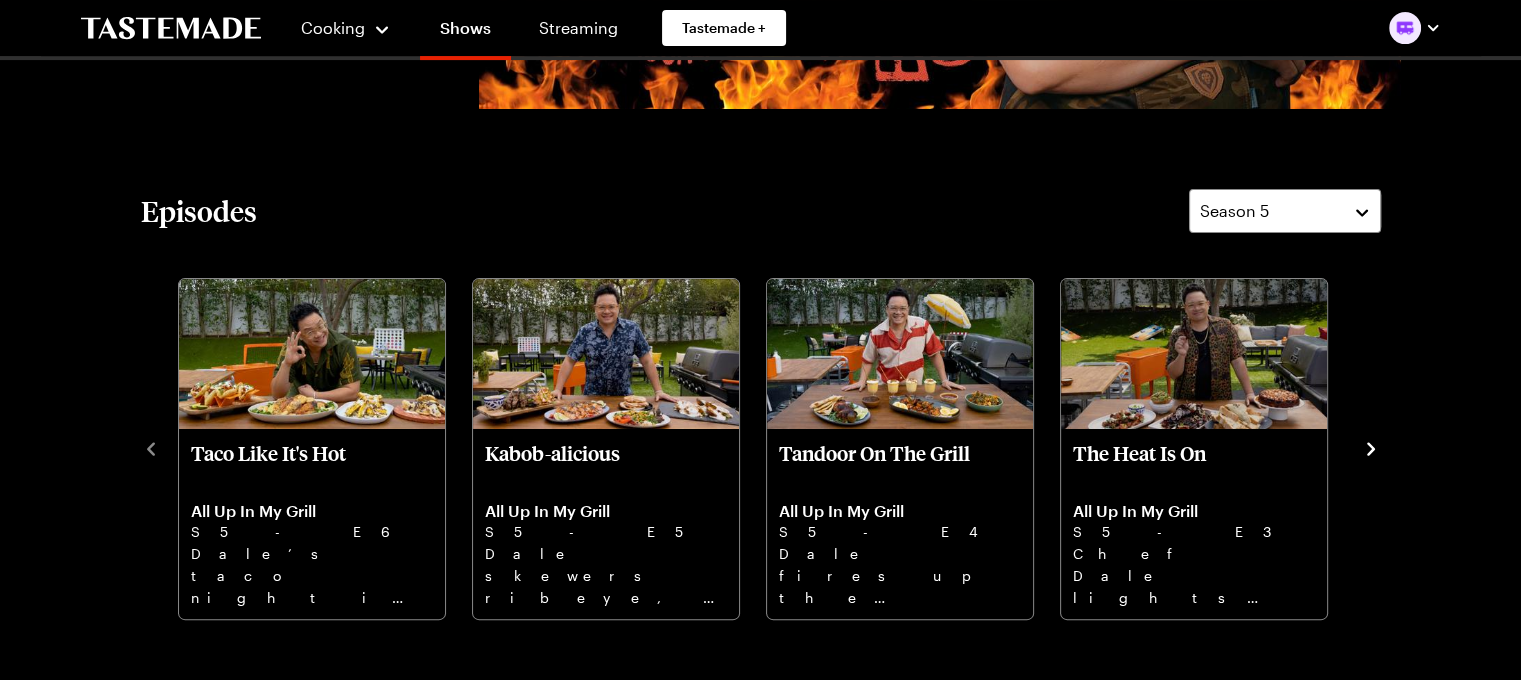 scroll, scrollTop: 505, scrollLeft: 0, axis: vertical 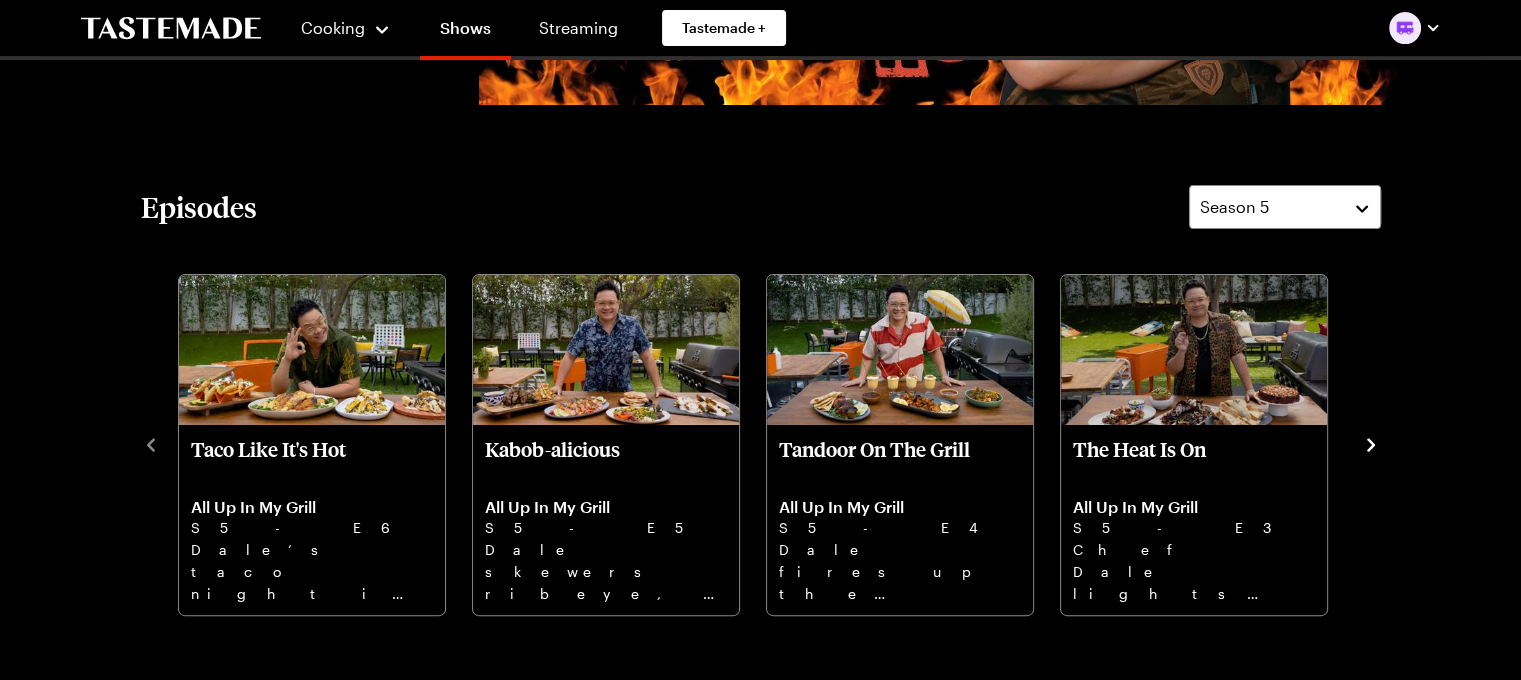 click 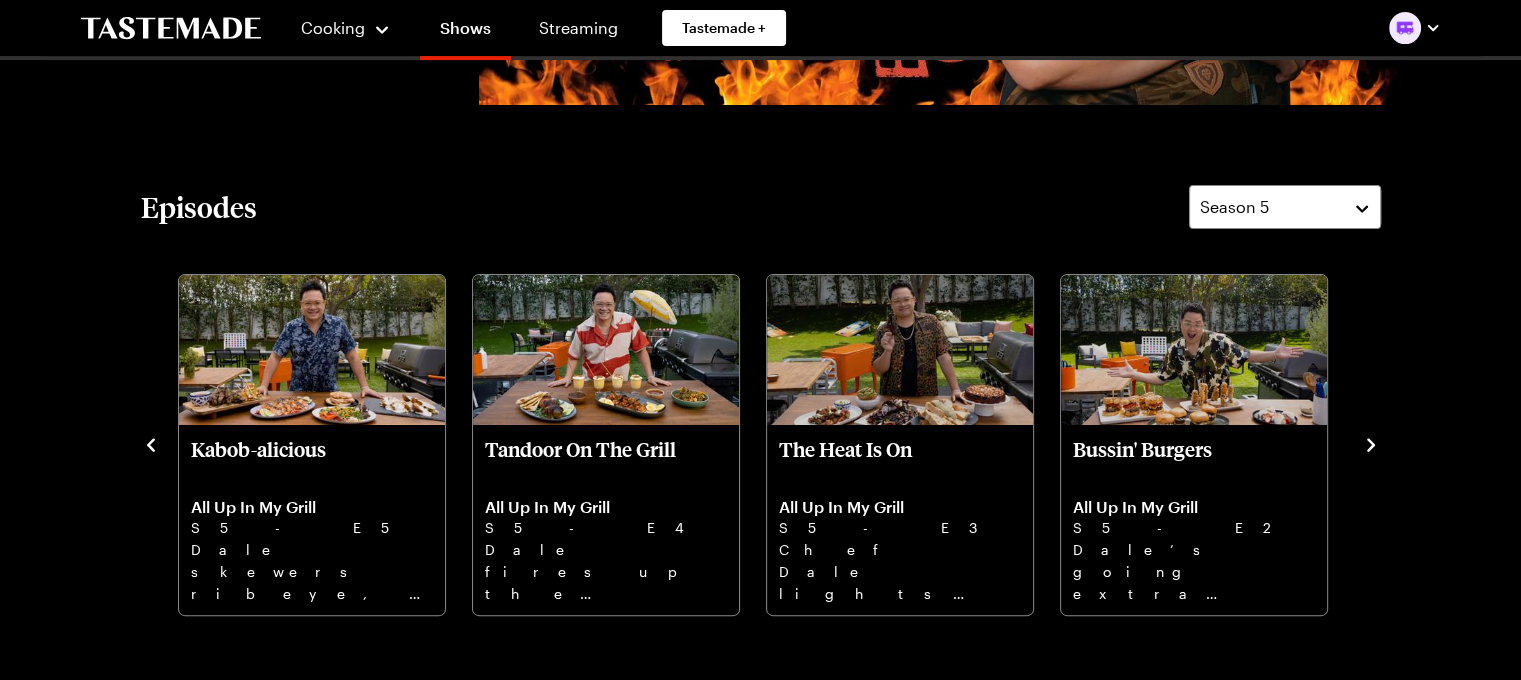 click 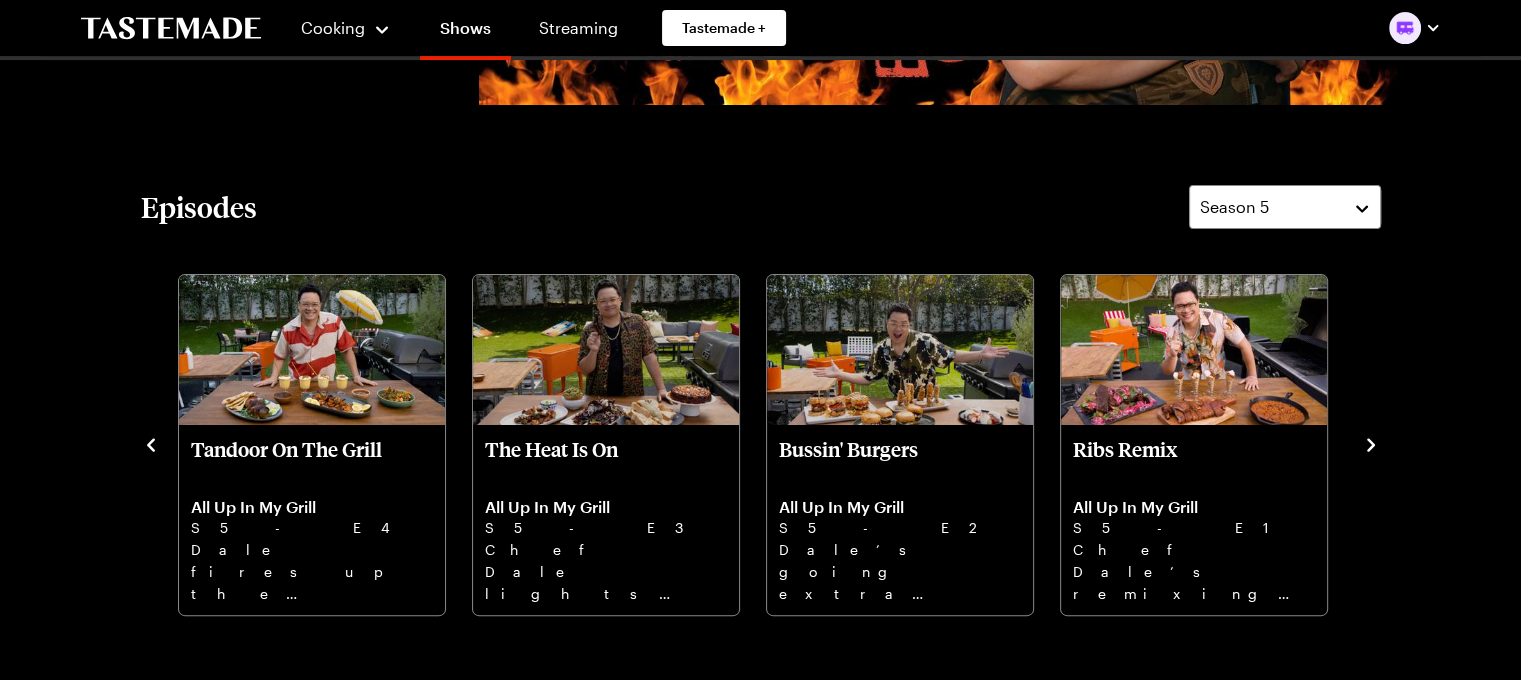 click 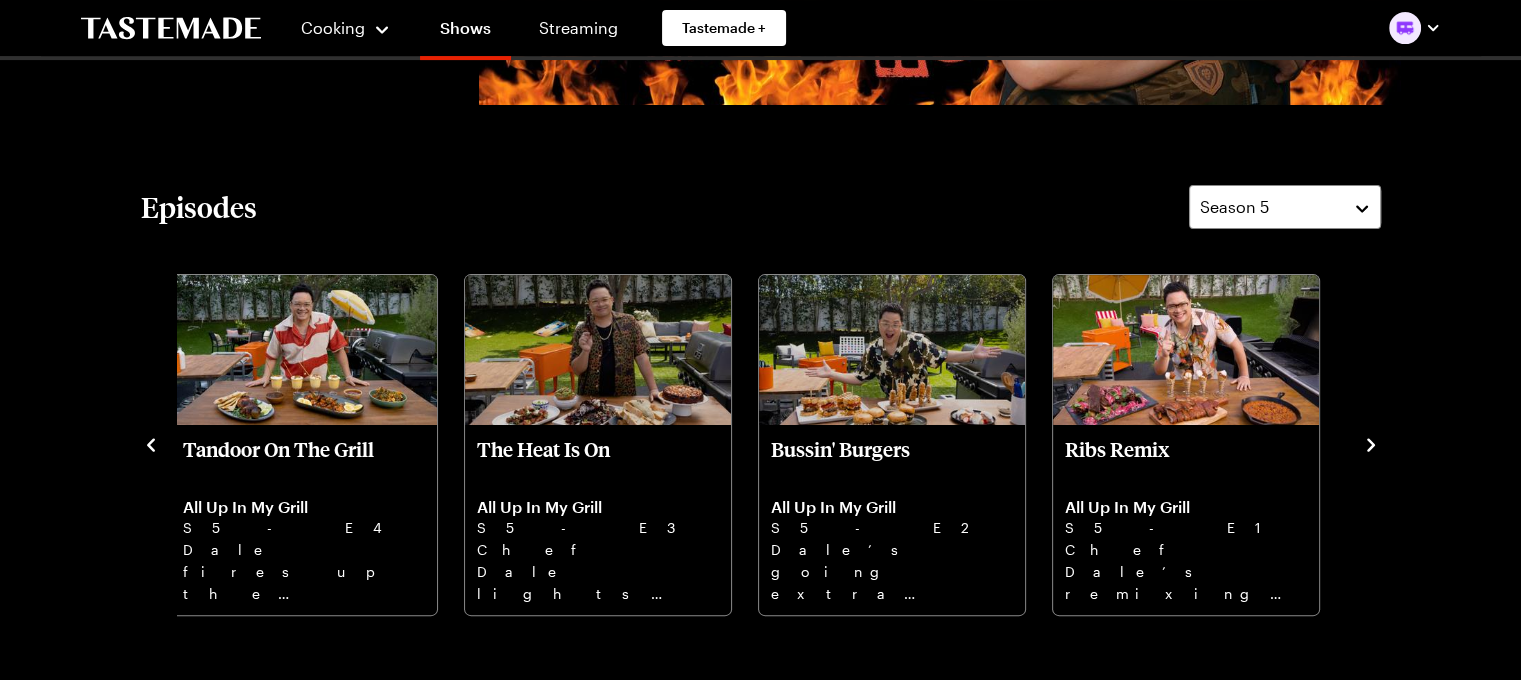 click 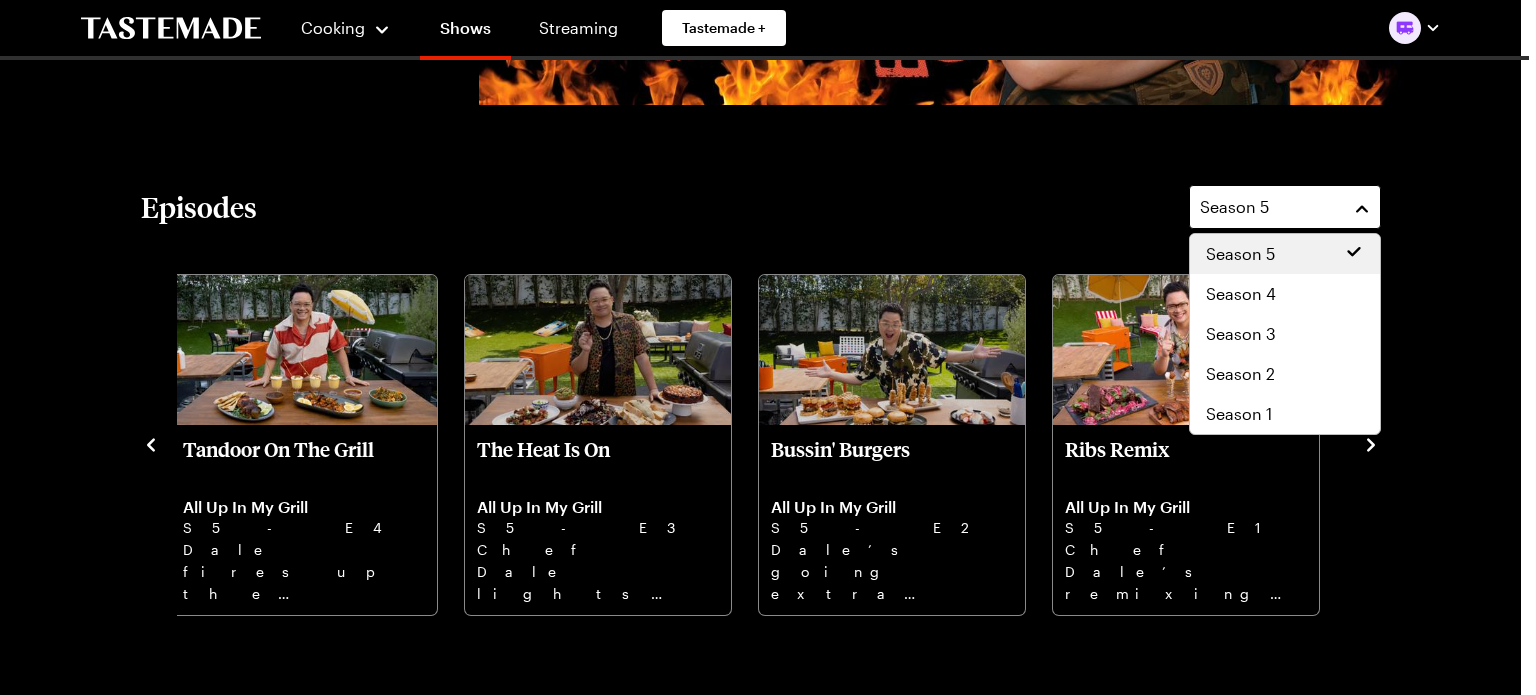 click on "Season 5" at bounding box center [1285, 207] 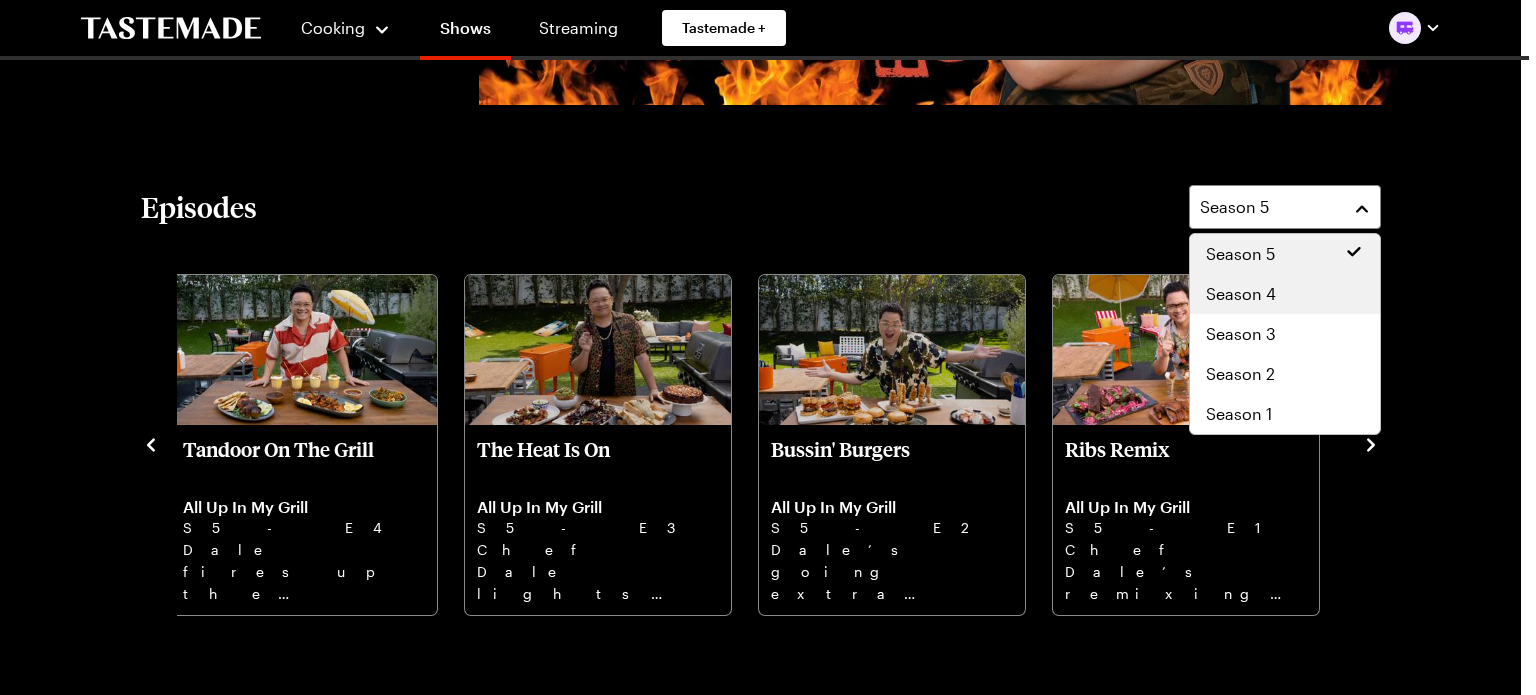 click on "Season 4" at bounding box center [1285, 294] 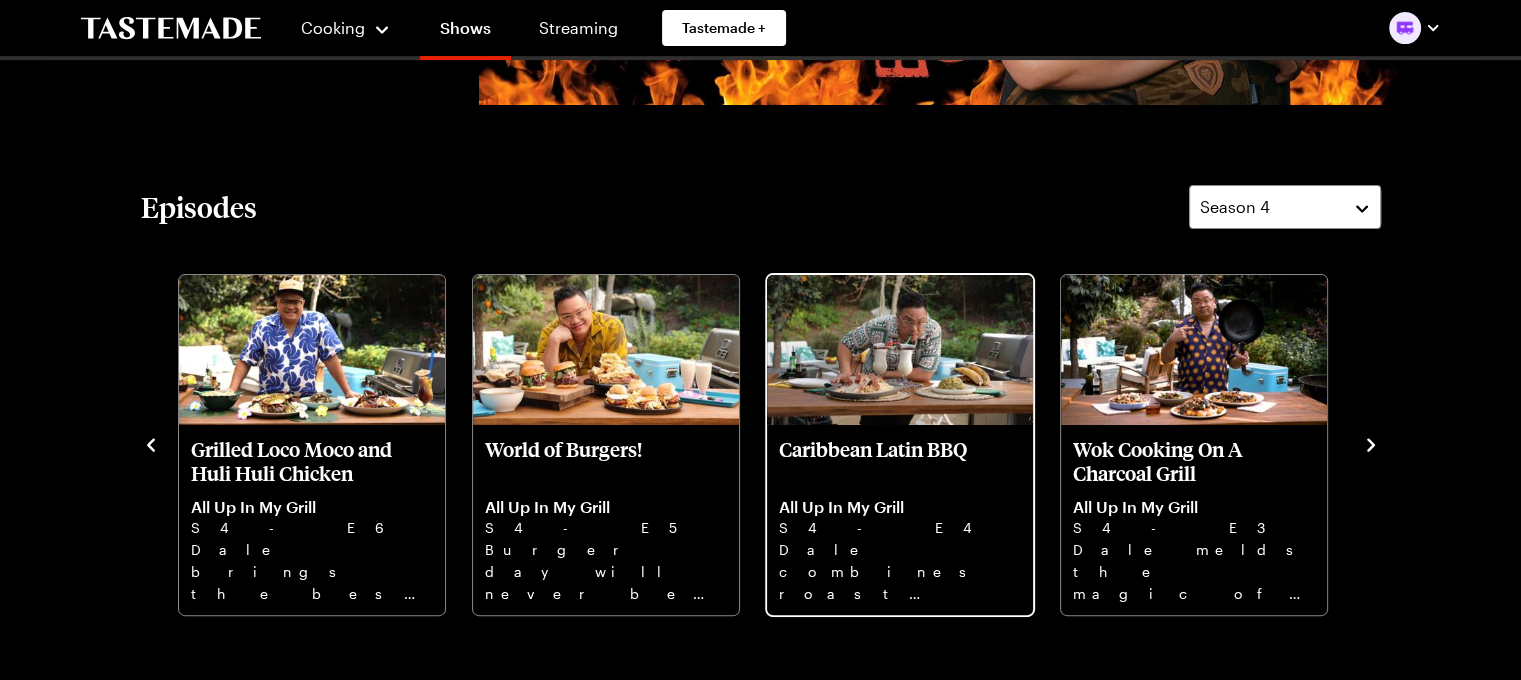 click on "All Up In My Grill S4 - E4 Dale combines roast pork shoulder, coconut rice, and a charred banana for an island getaway at the grill." at bounding box center (900, 550) 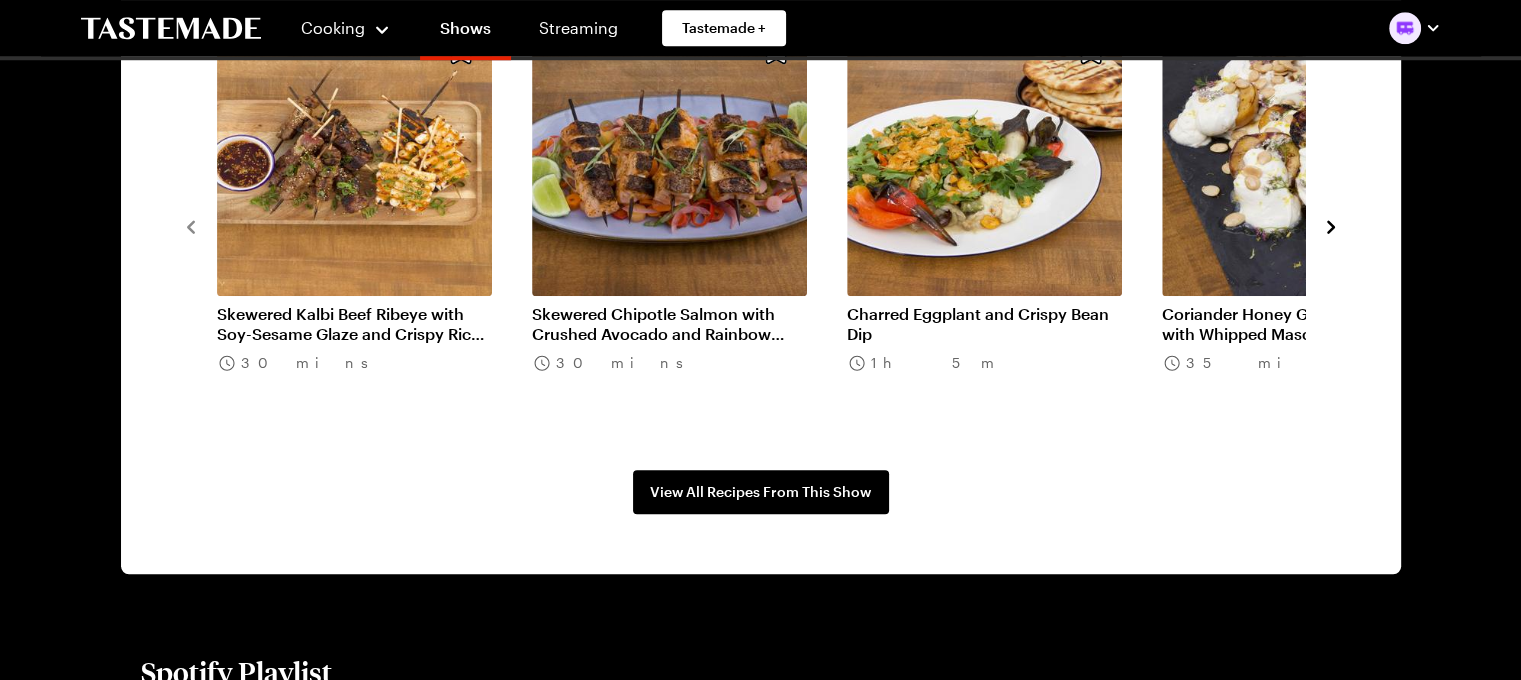 scroll, scrollTop: 1700, scrollLeft: 0, axis: vertical 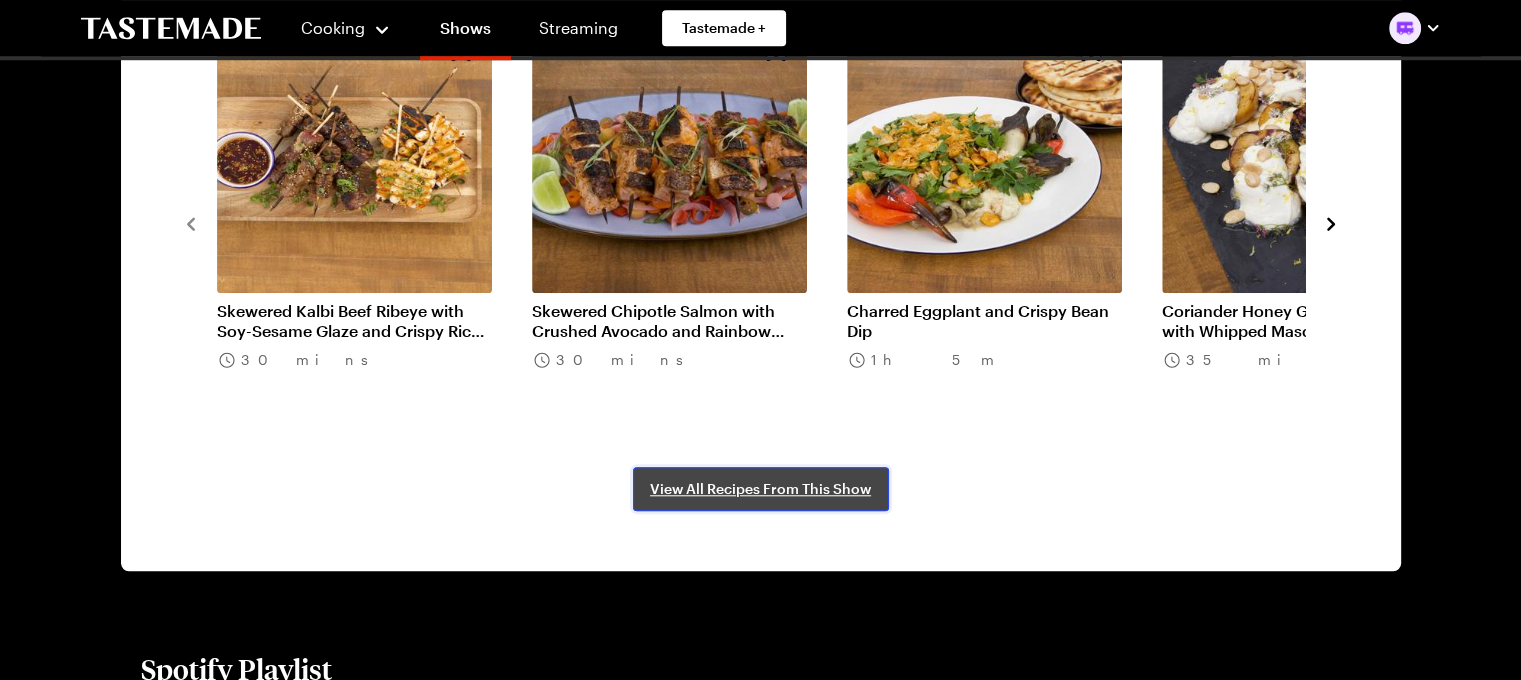 click on "View All Recipes From This Show" at bounding box center [760, 489] 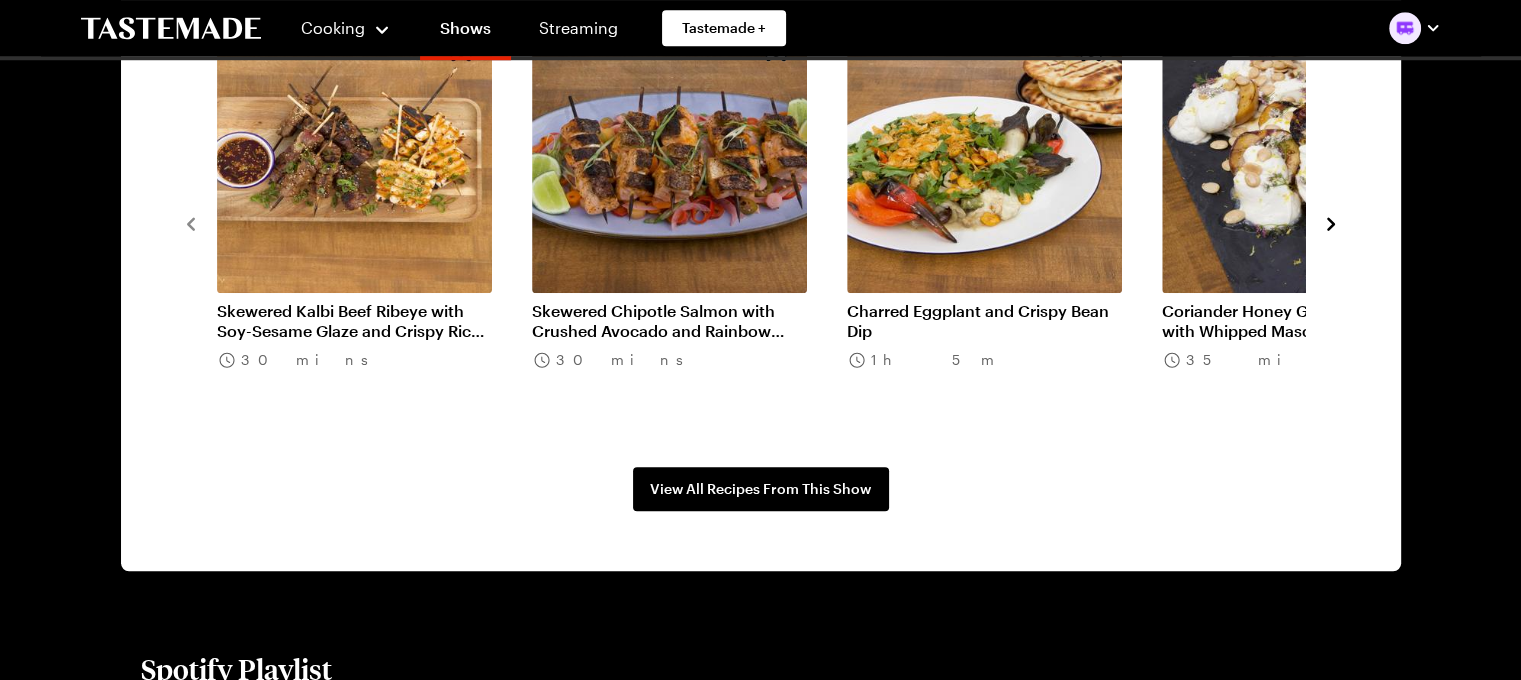 click 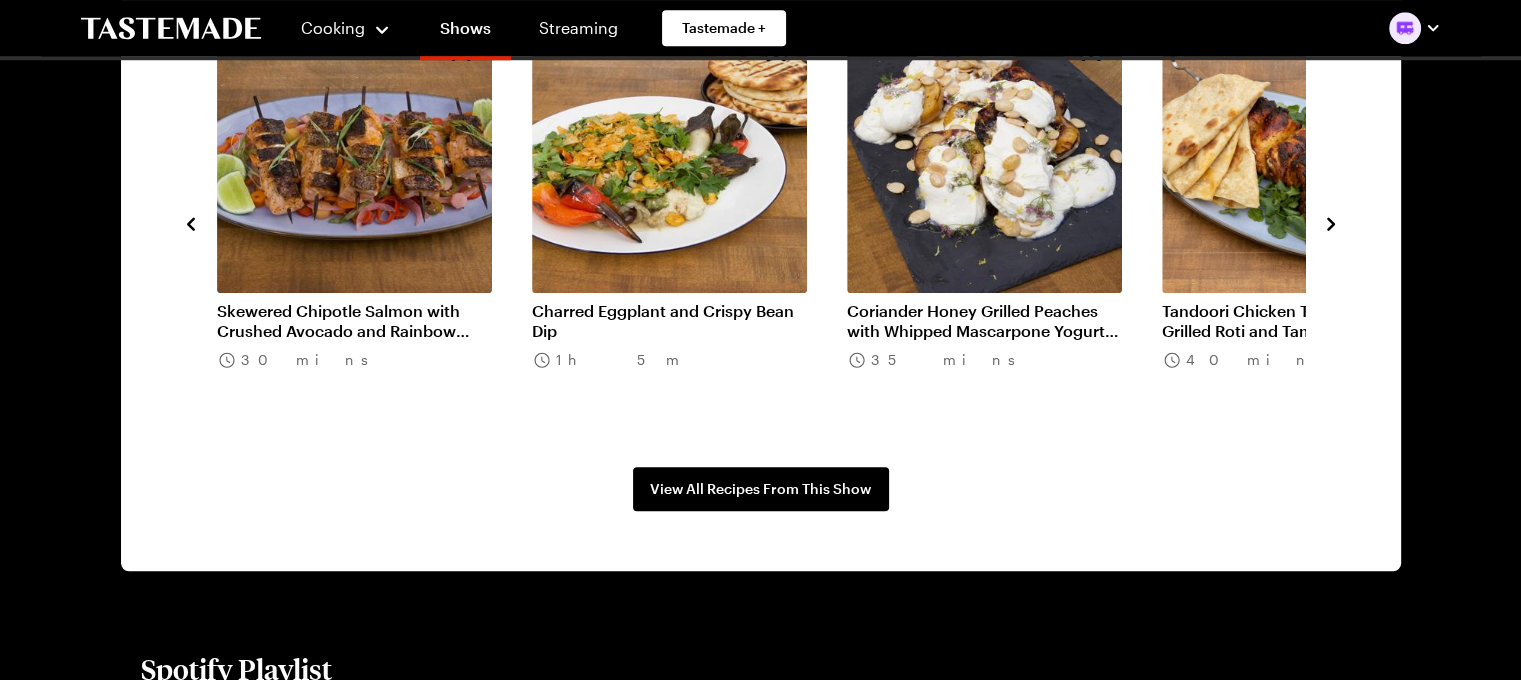 click 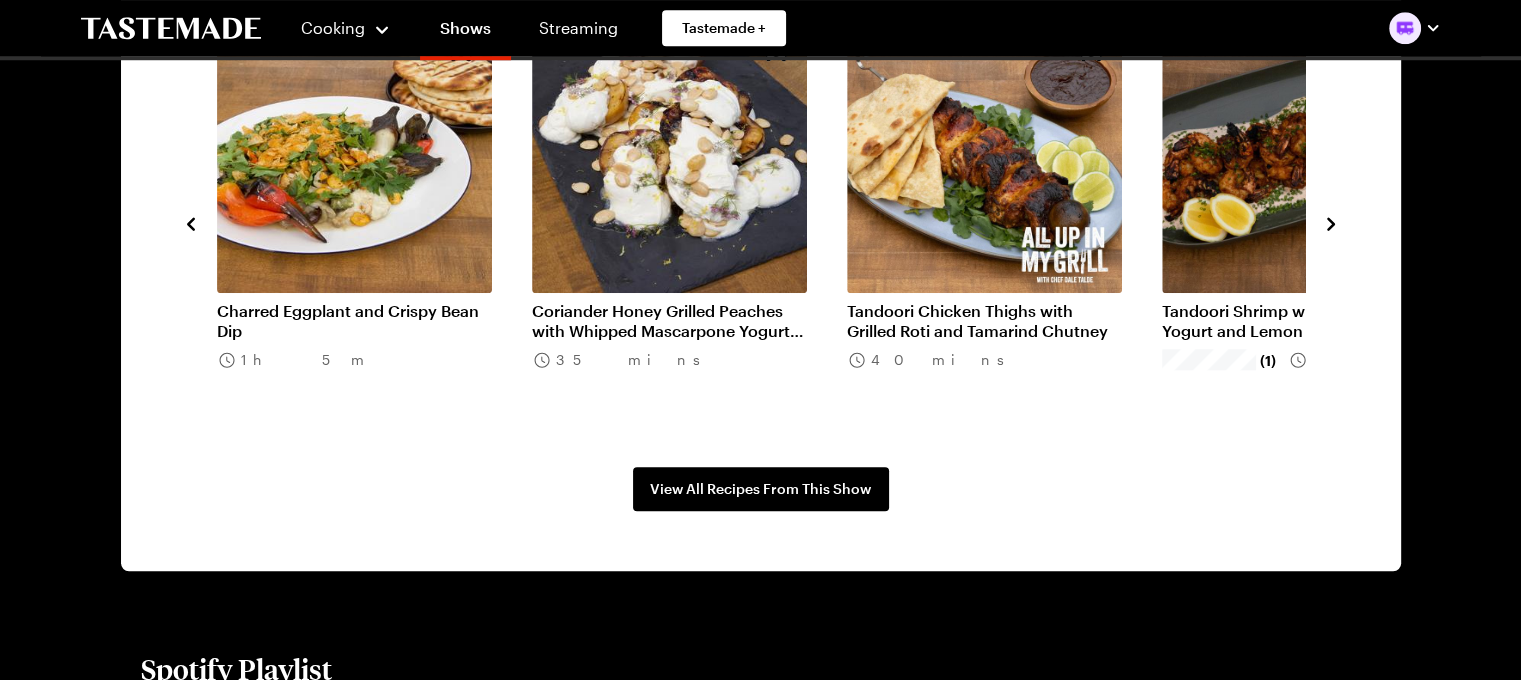 click 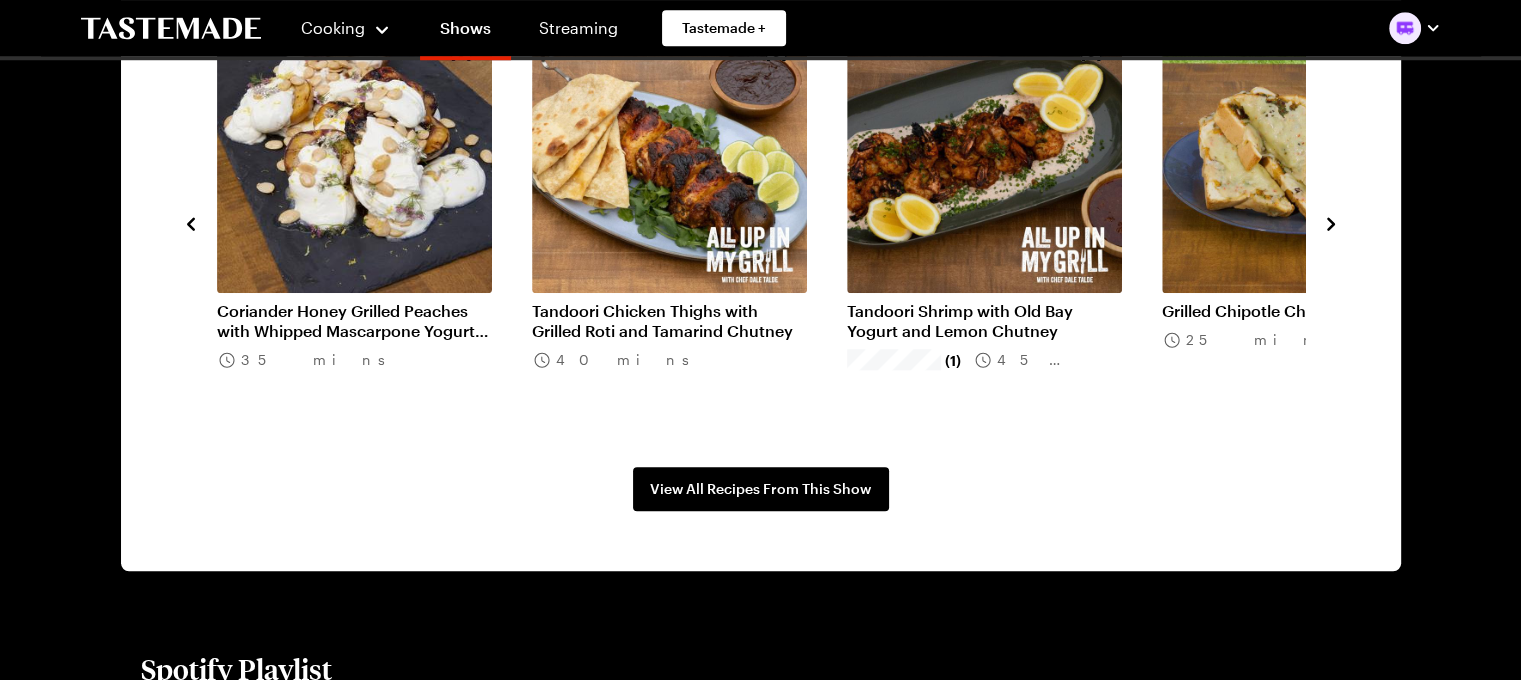 click 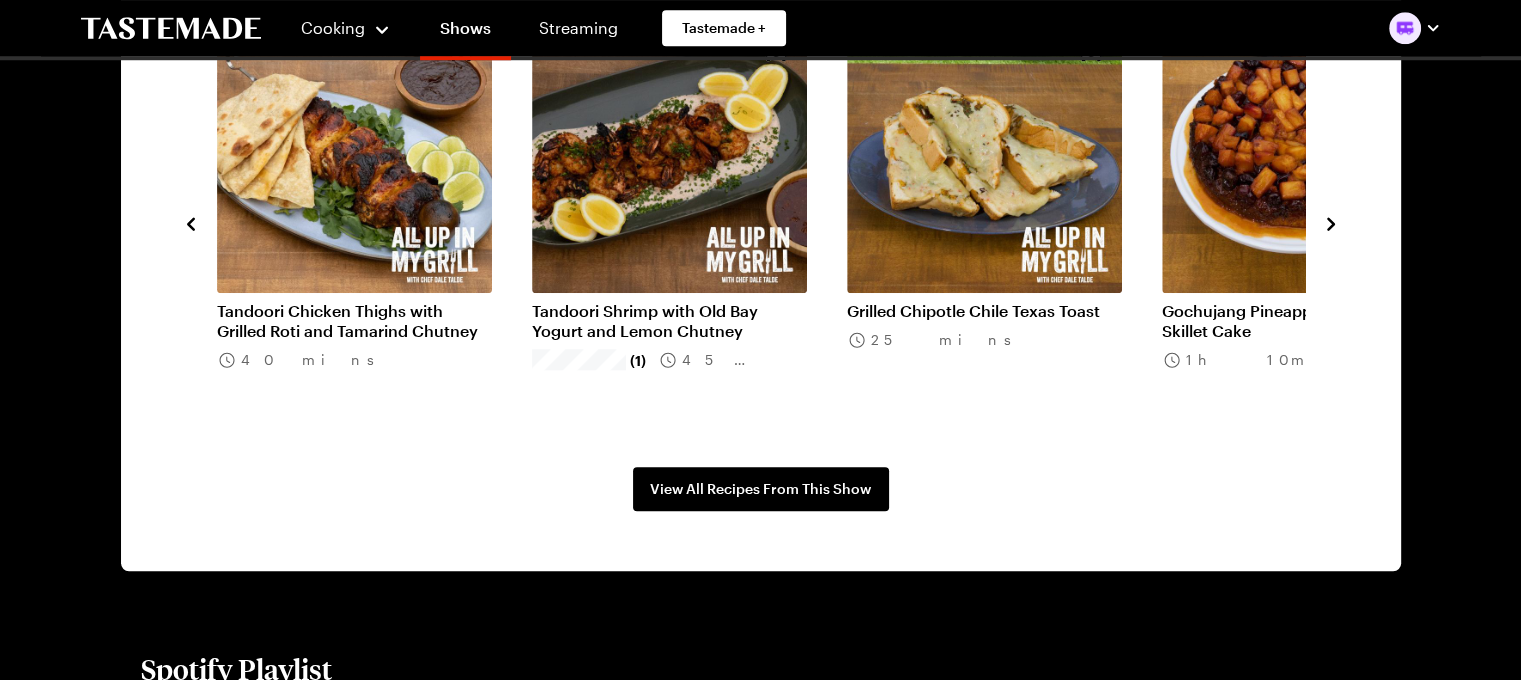 click 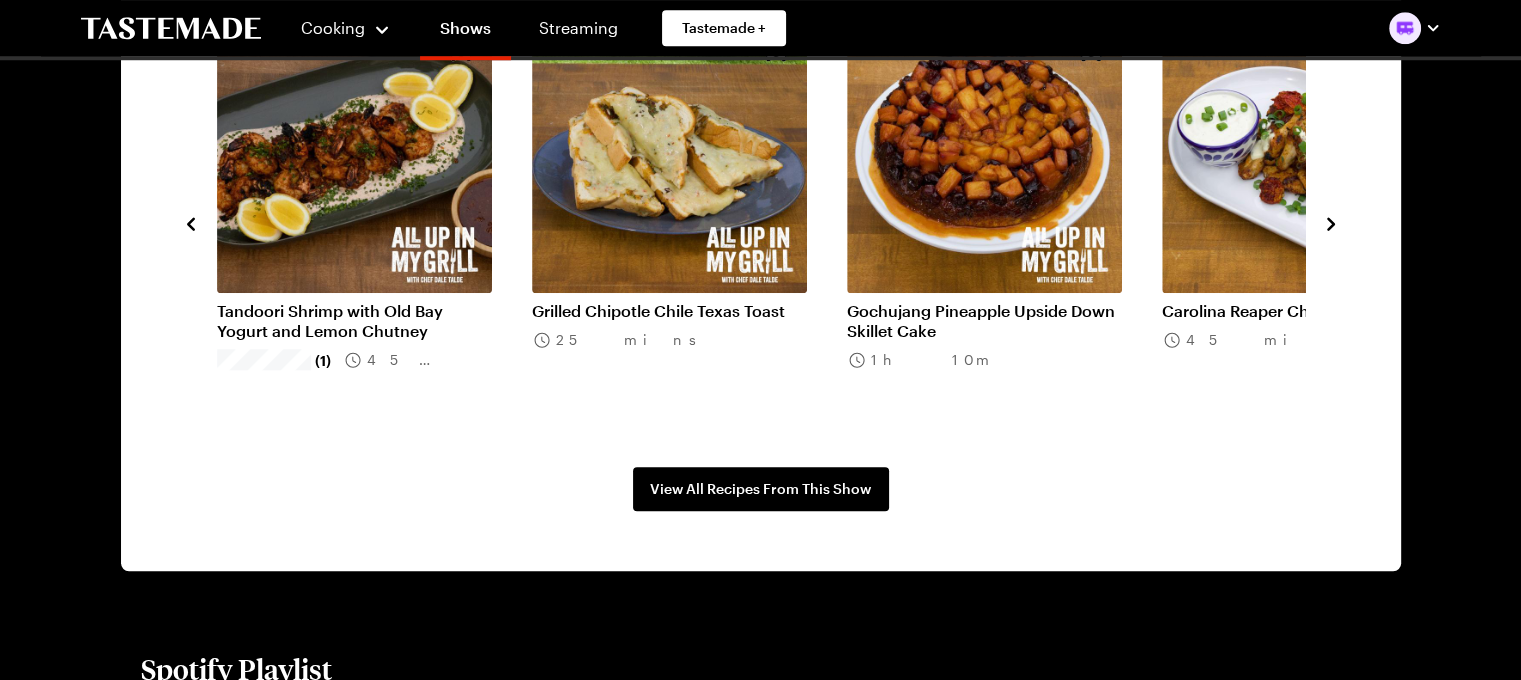 click 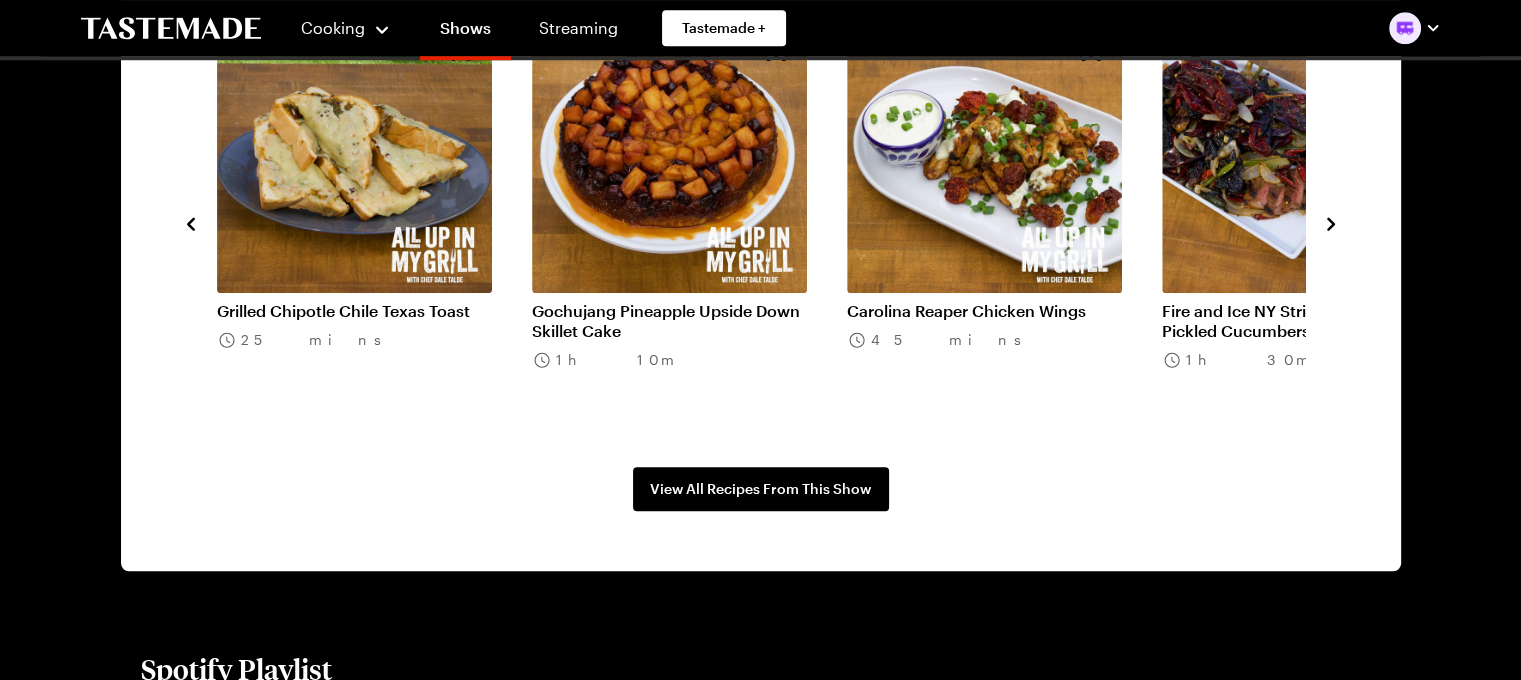 click 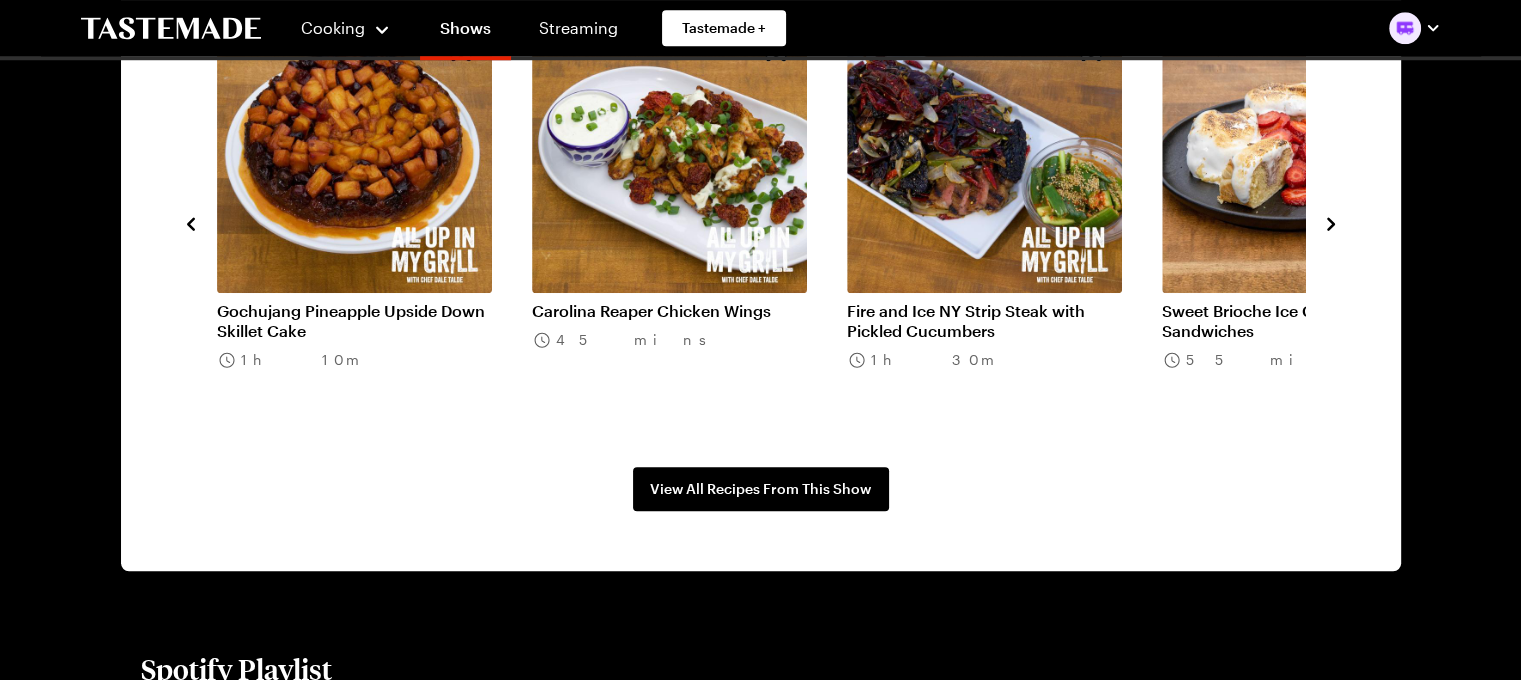 click 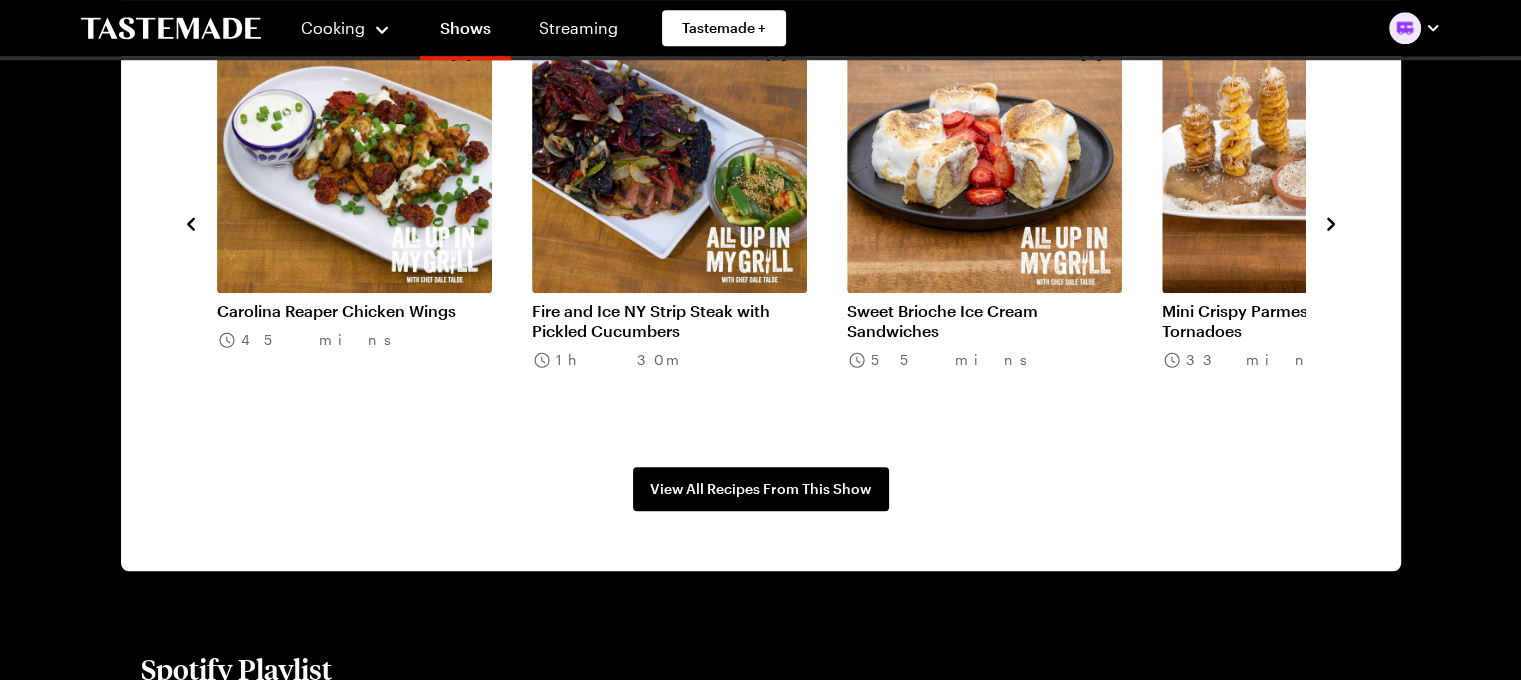 click 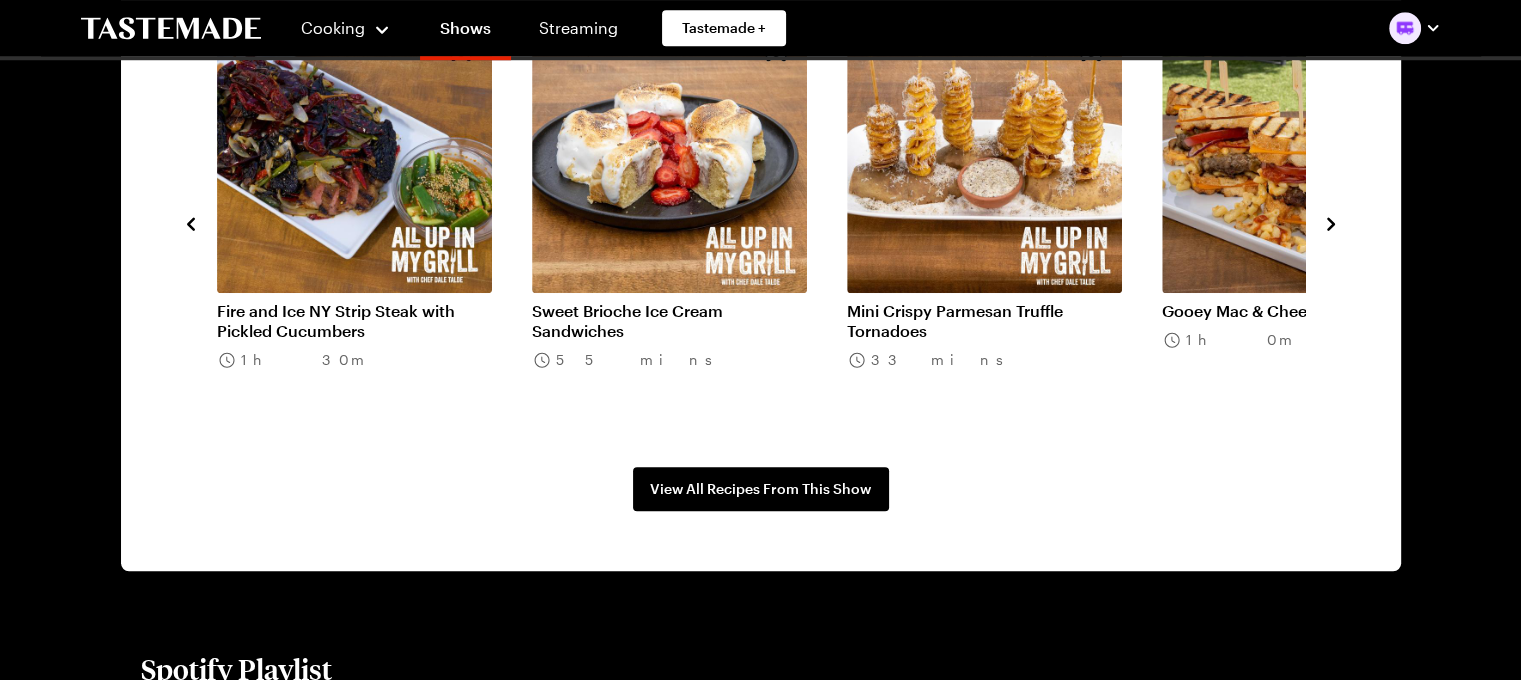 click 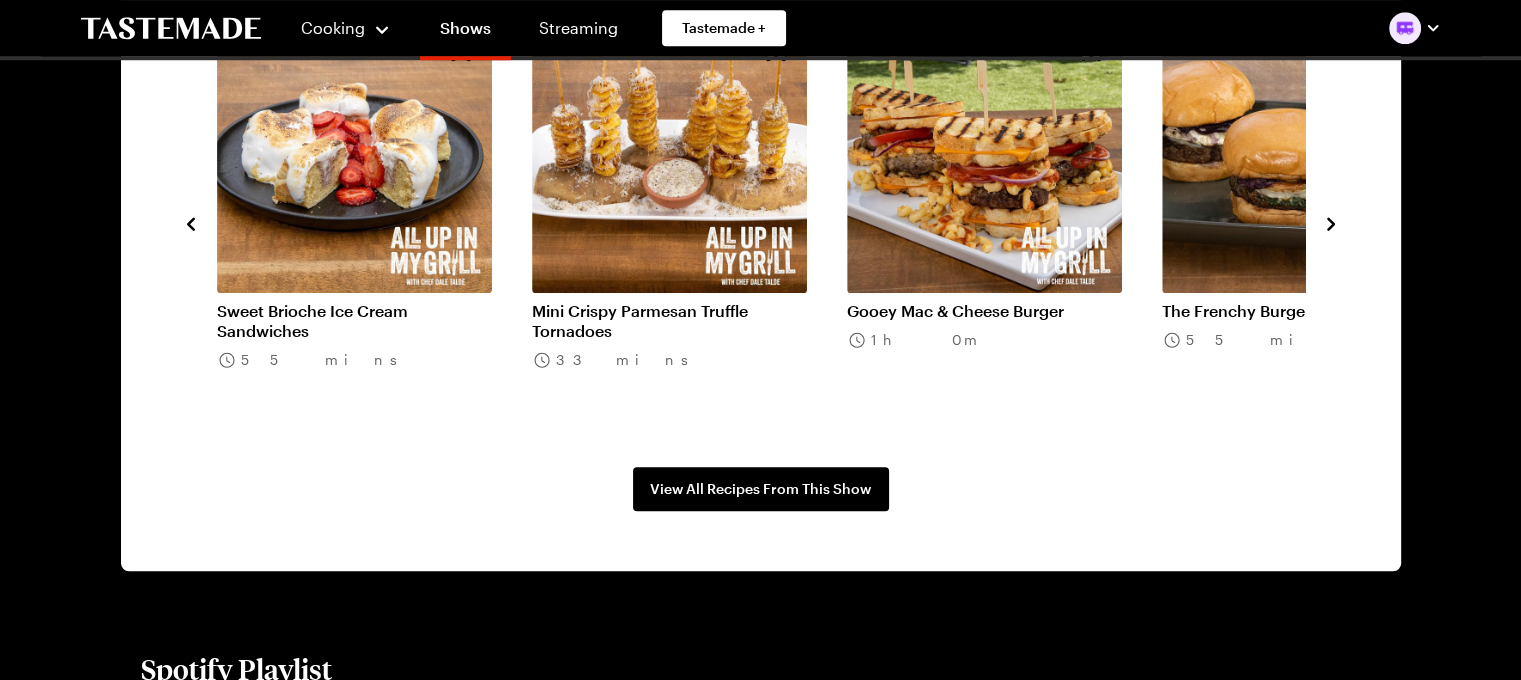 click 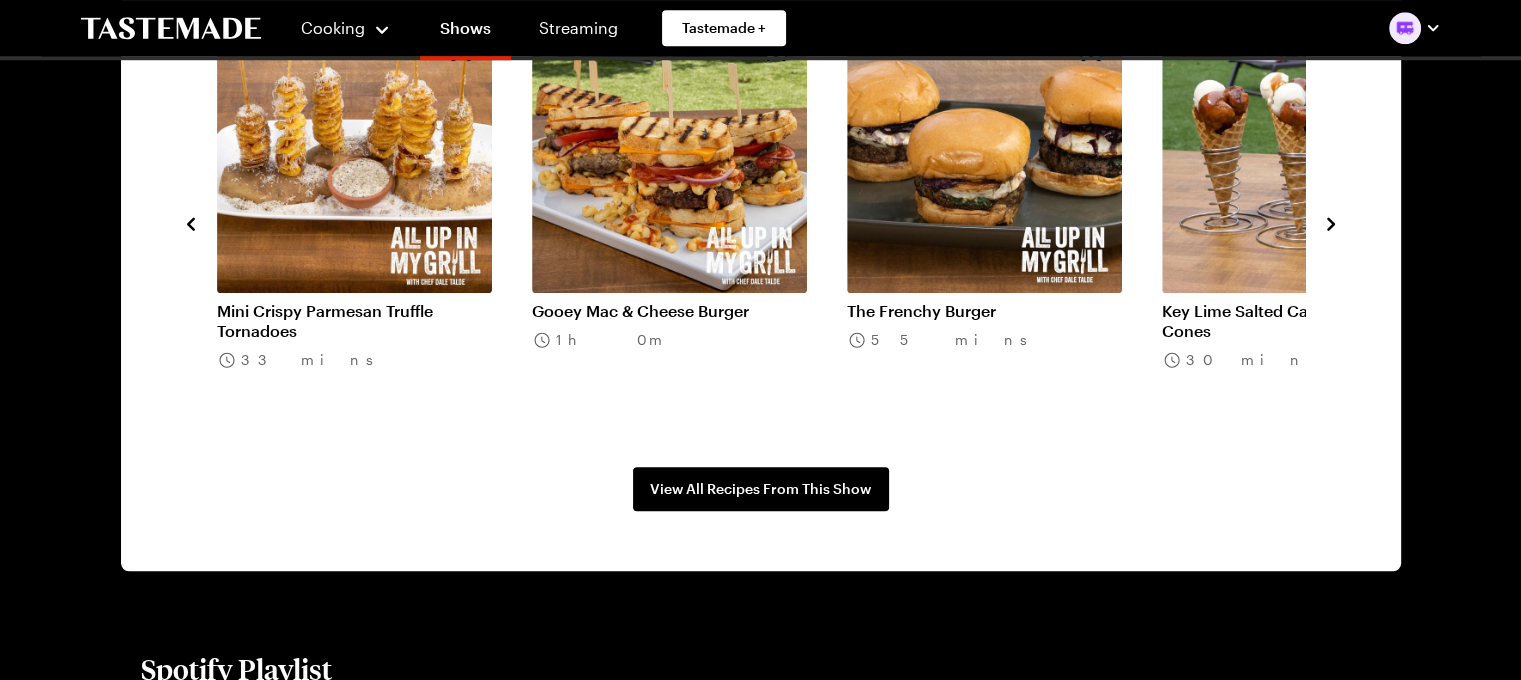 click 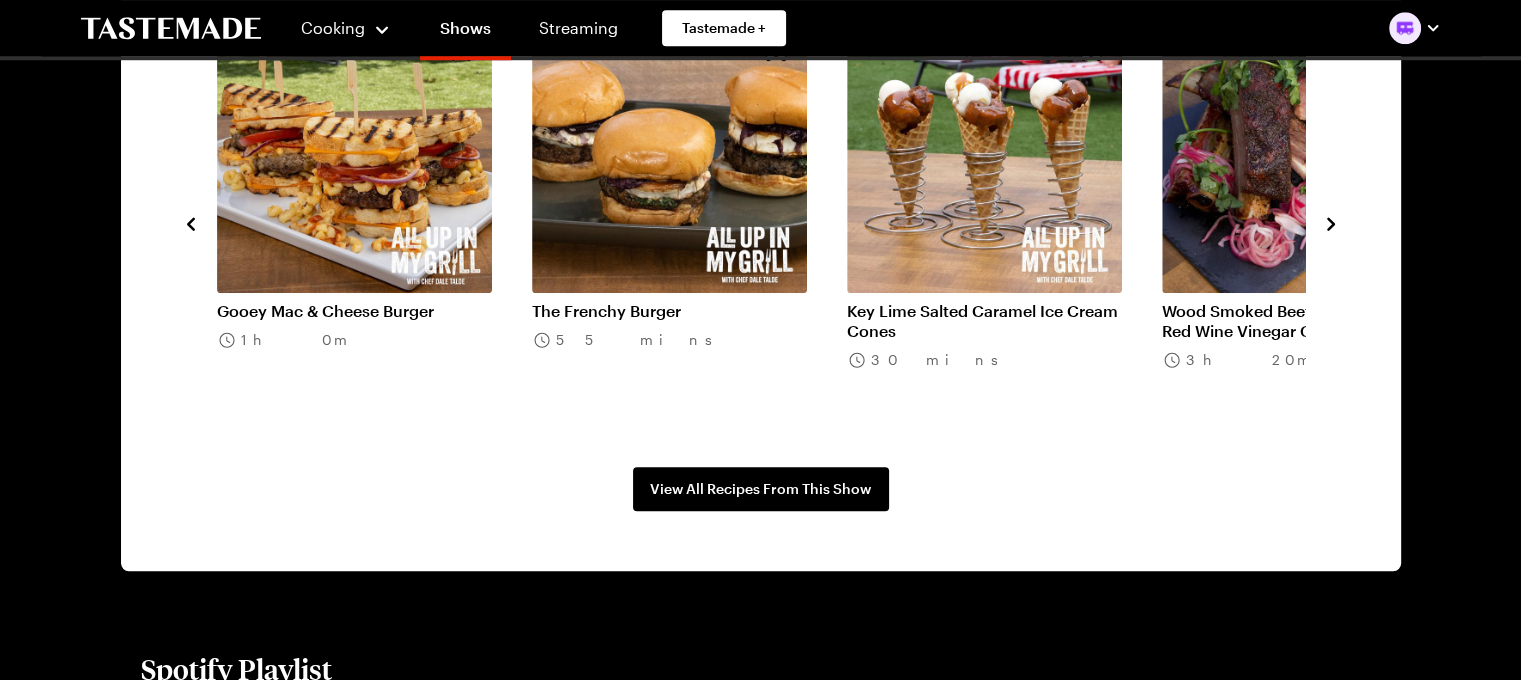 click 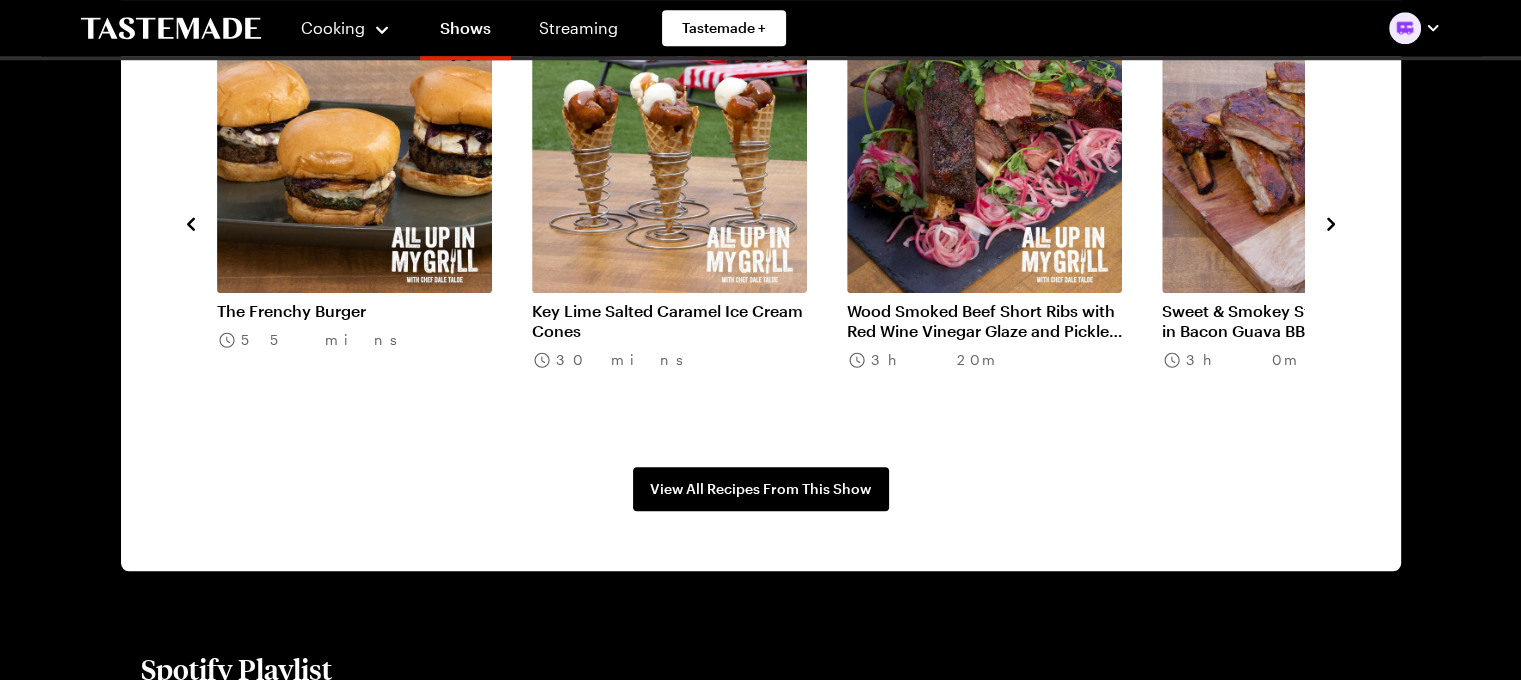 click 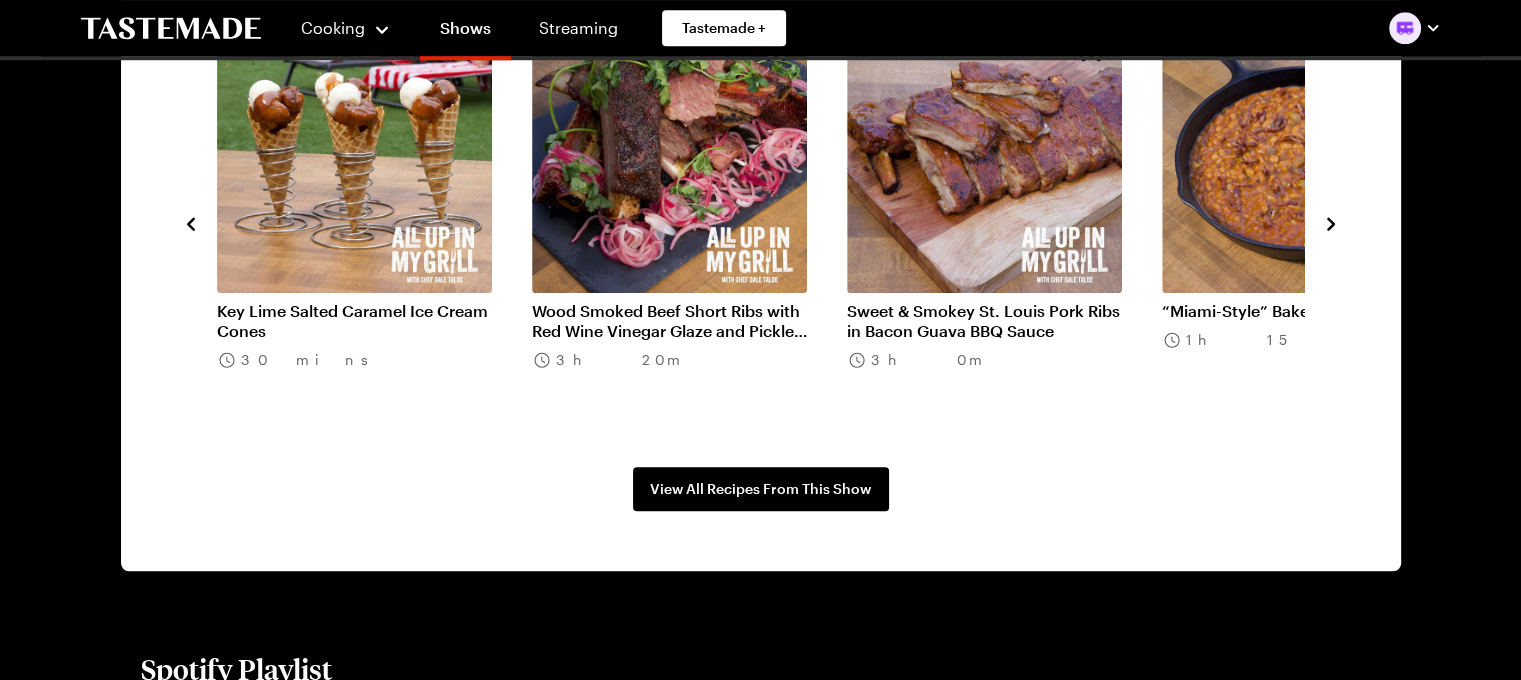click 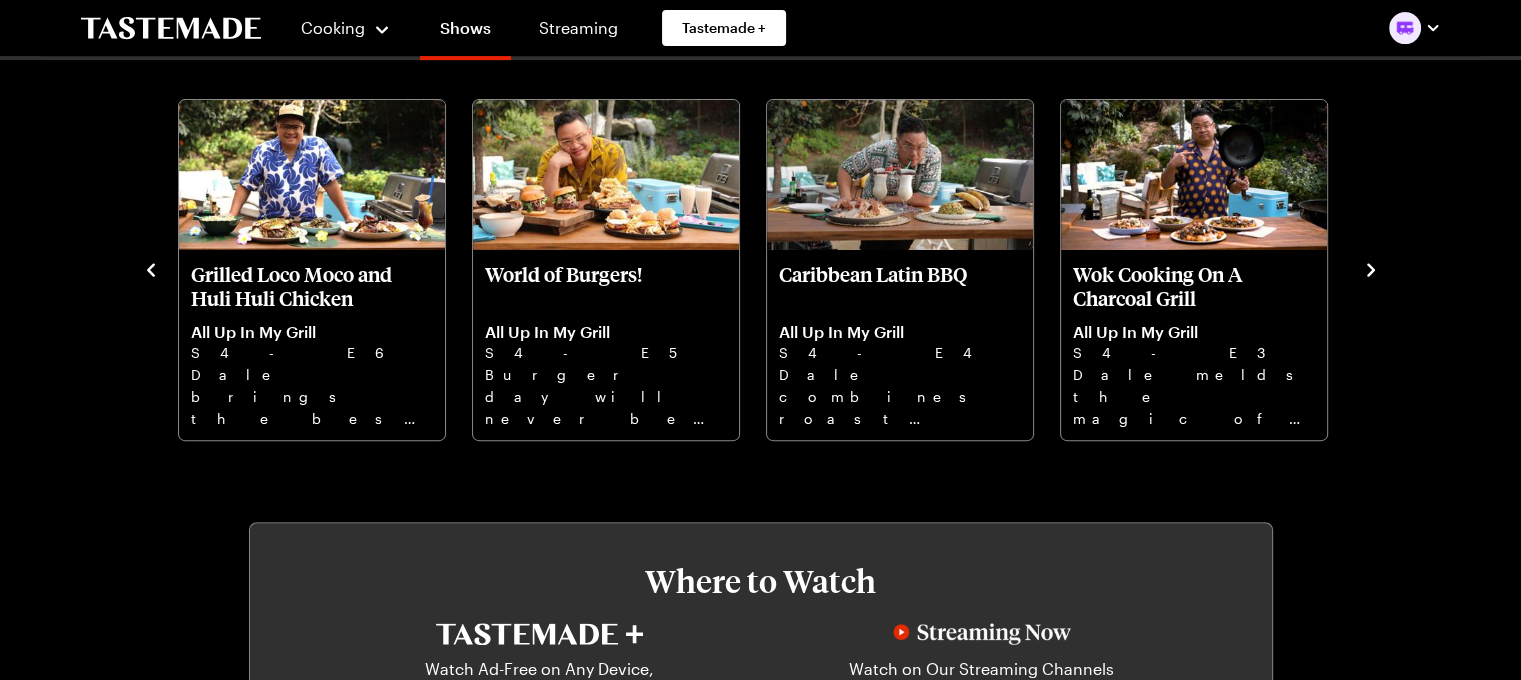 scroll, scrollTop: 676, scrollLeft: 0, axis: vertical 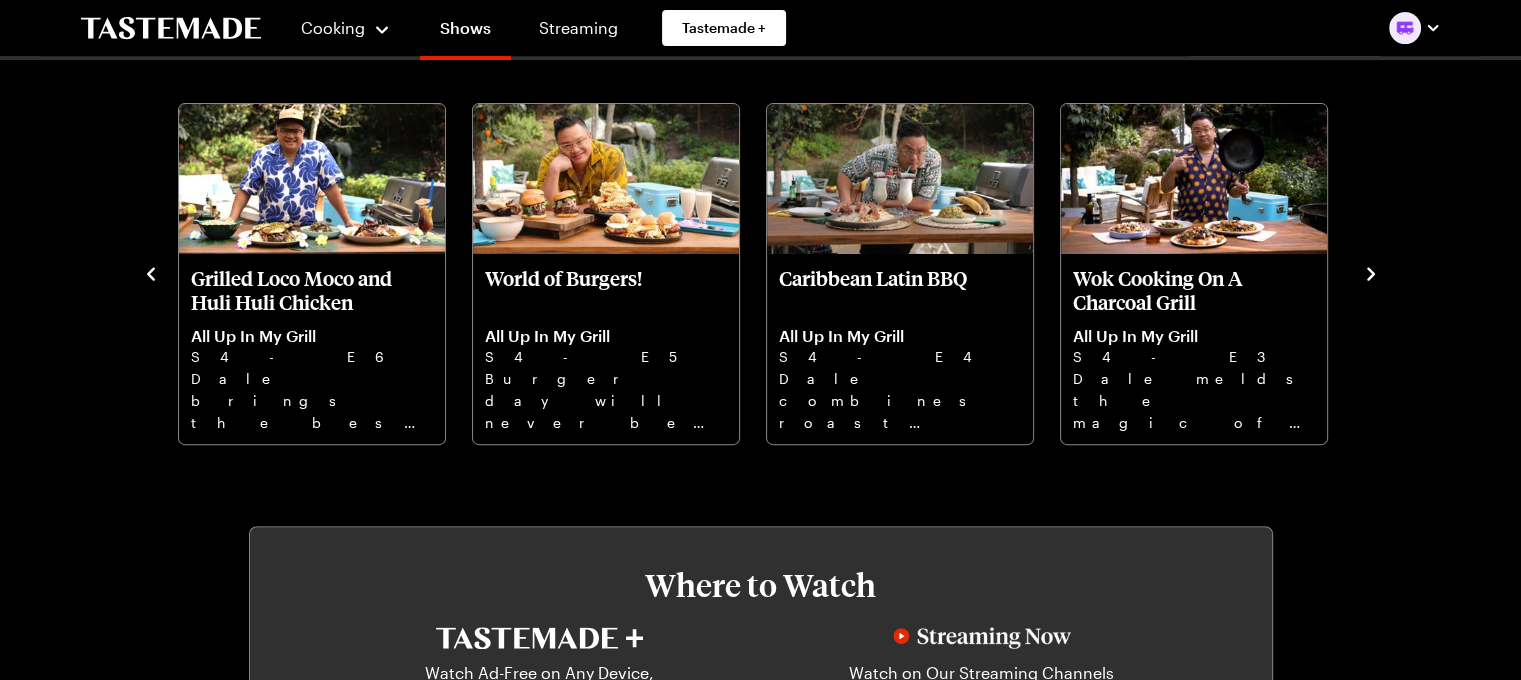 click 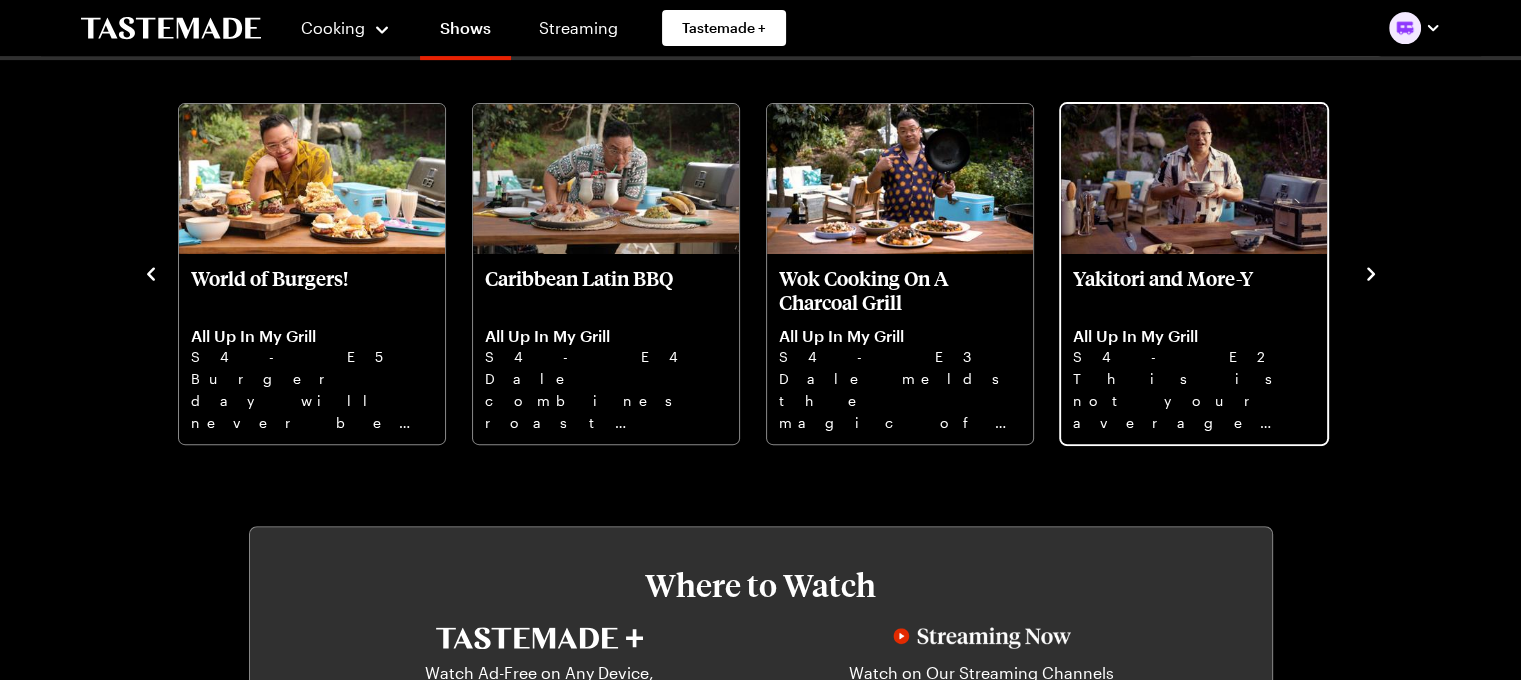 click on "Yakitori and More-Y" at bounding box center [1194, 290] 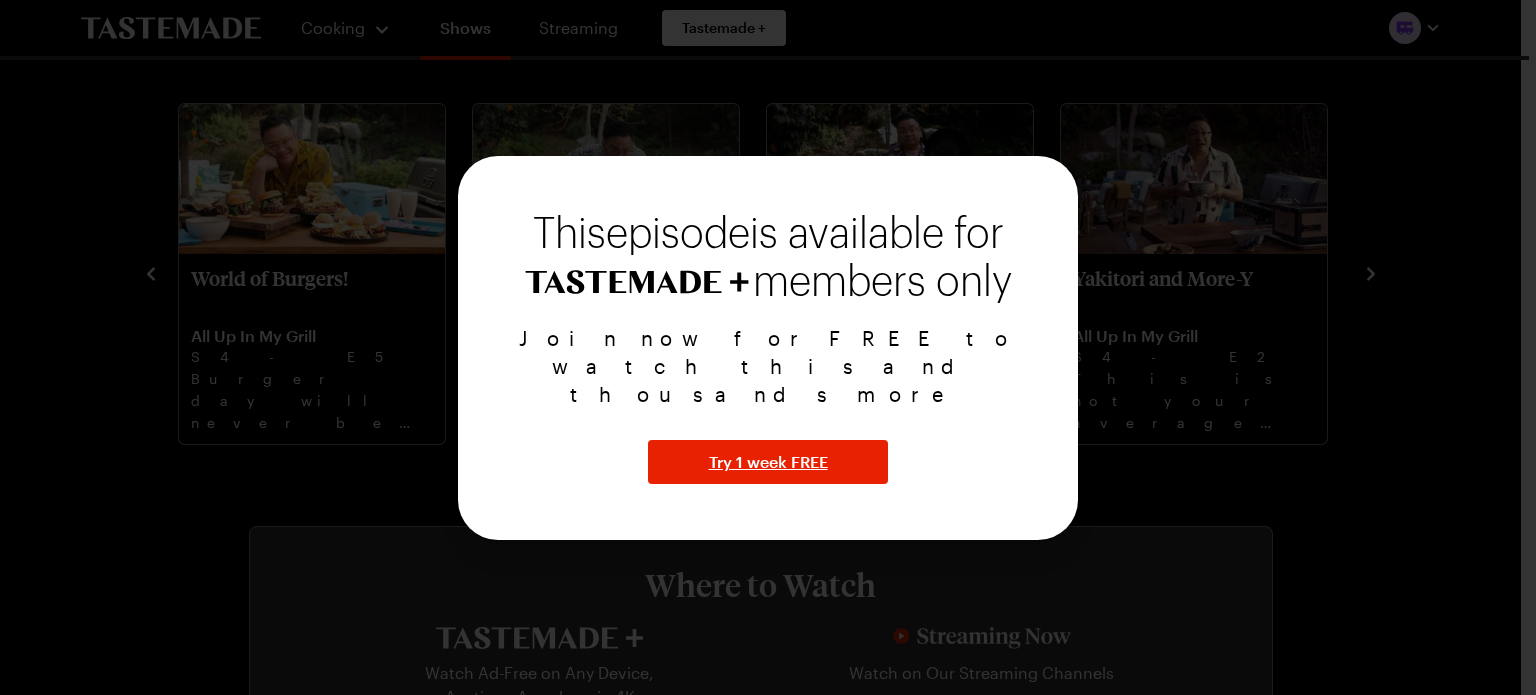 click at bounding box center (768, 347) 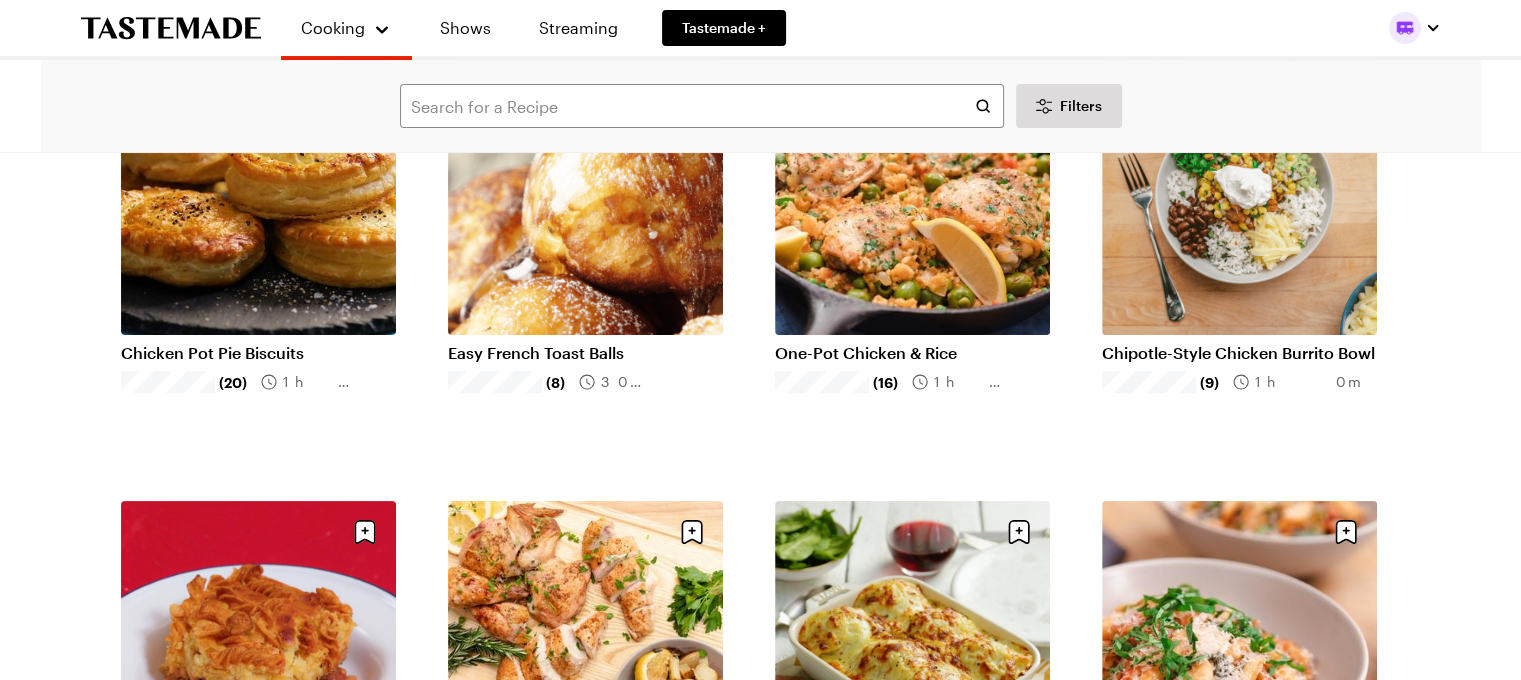scroll, scrollTop: 0, scrollLeft: 0, axis: both 